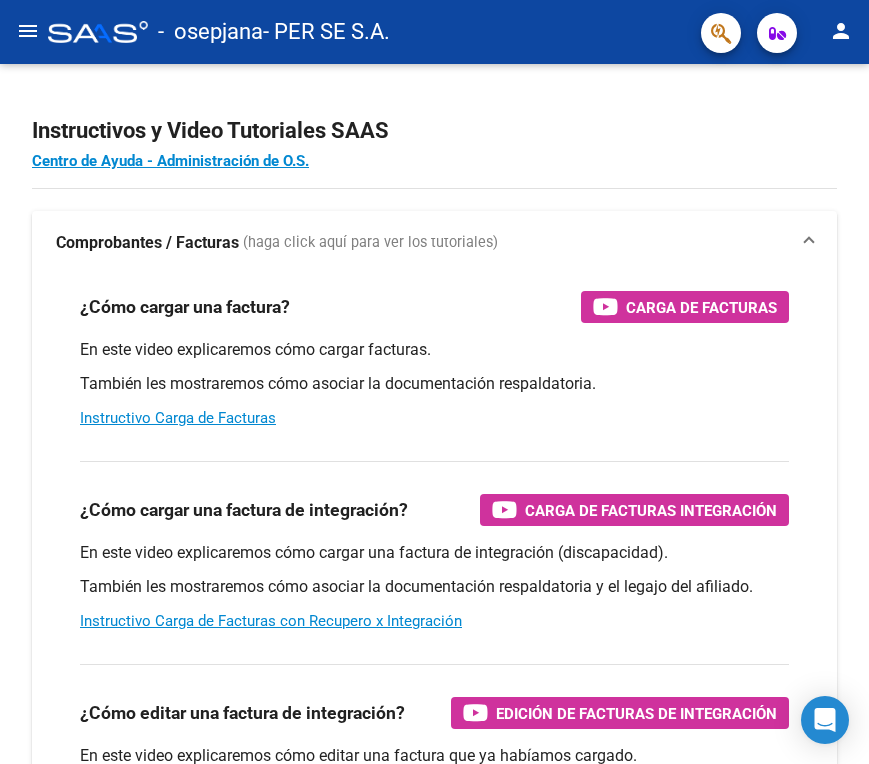 scroll, scrollTop: 0, scrollLeft: 0, axis: both 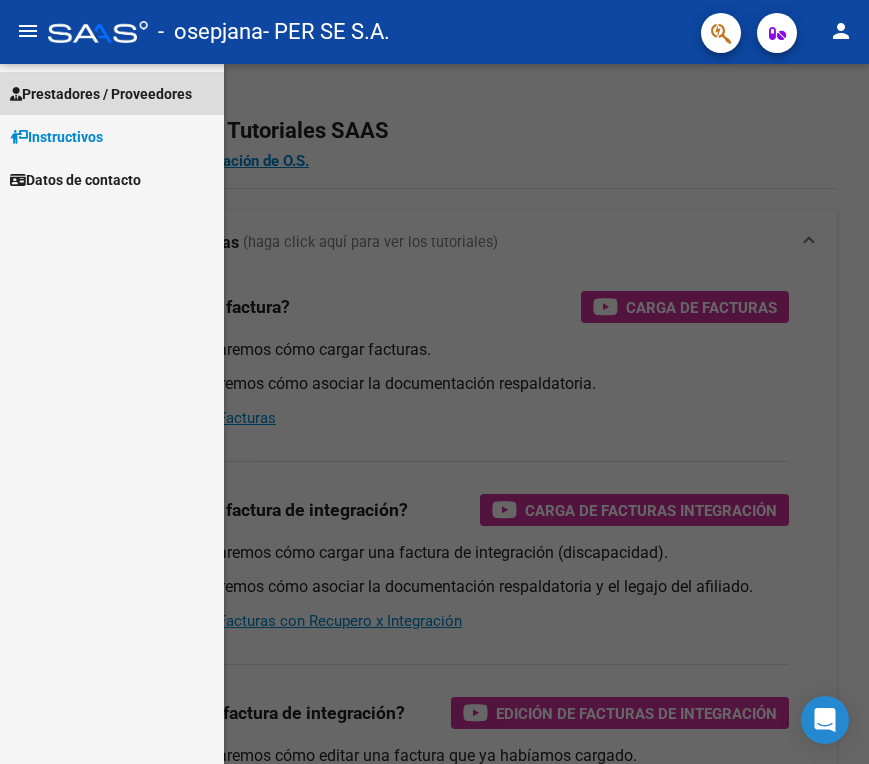 click on "Prestadores / Proveedores" at bounding box center [112, 93] 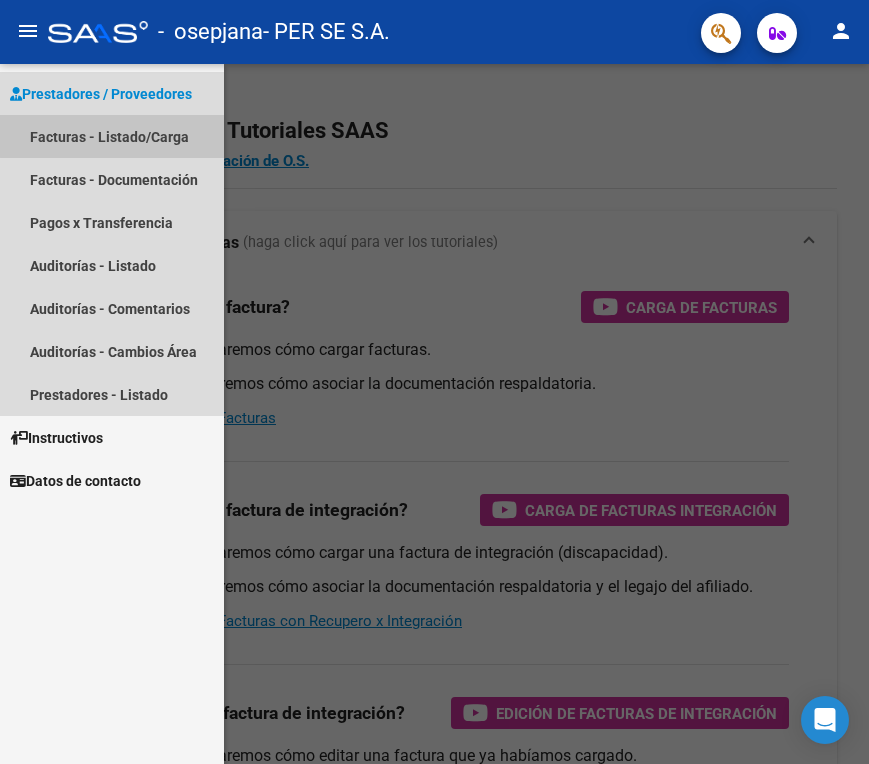 click on "Facturas - Listado/Carga" at bounding box center (112, 136) 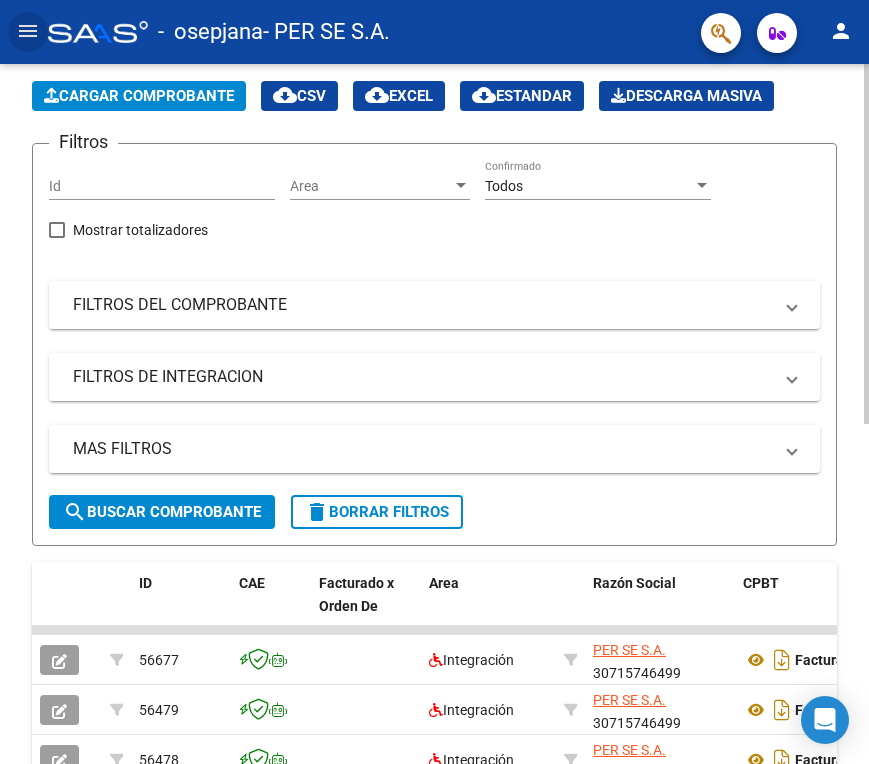 scroll, scrollTop: 100, scrollLeft: 0, axis: vertical 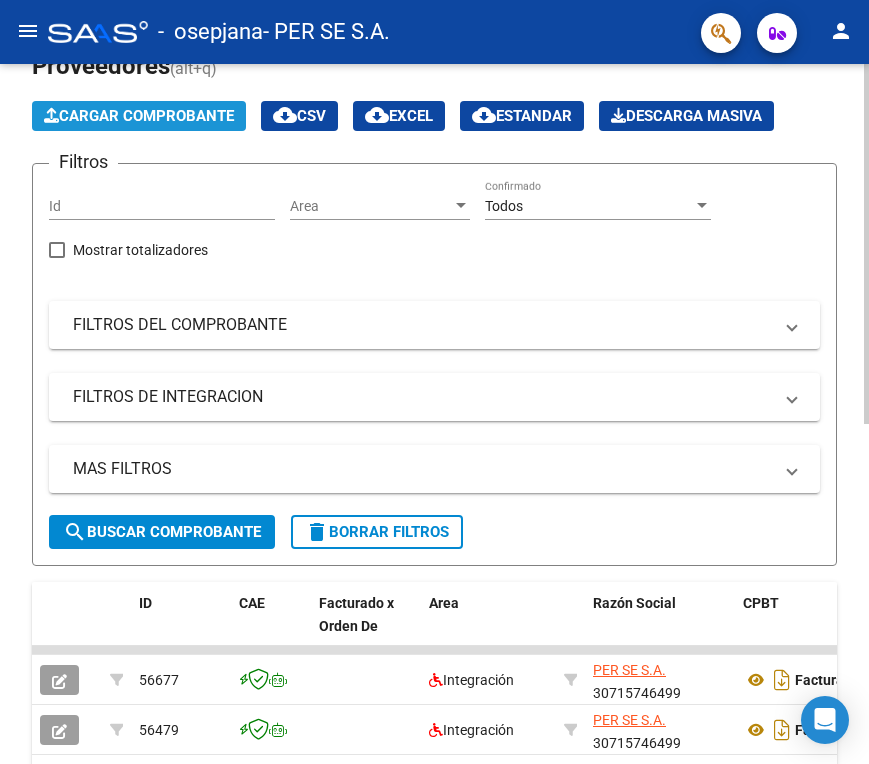 click on "Cargar Comprobante" 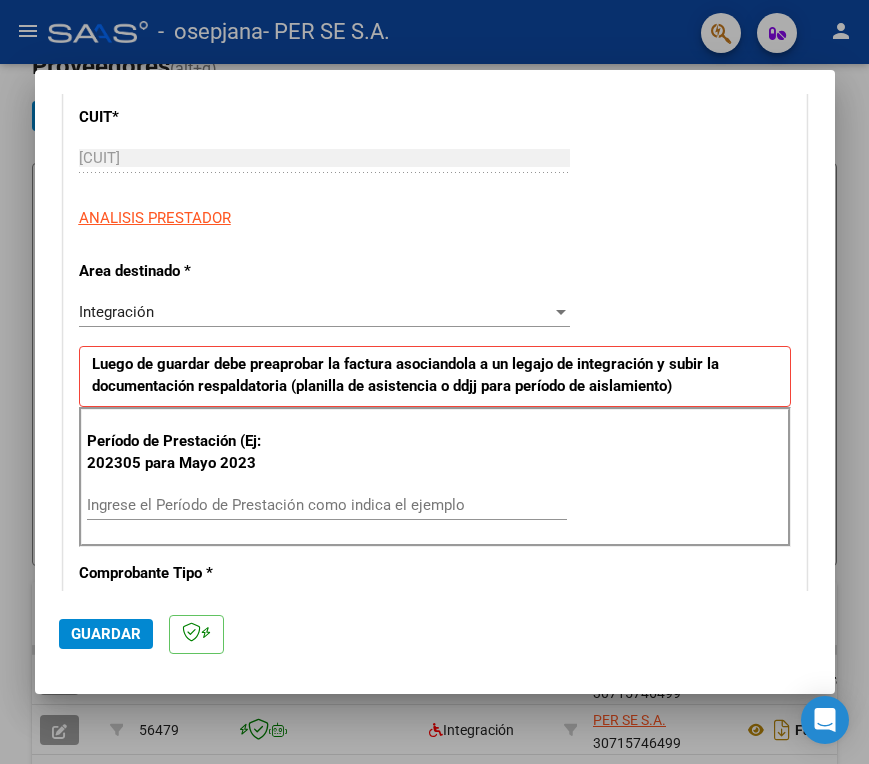 scroll, scrollTop: 300, scrollLeft: 0, axis: vertical 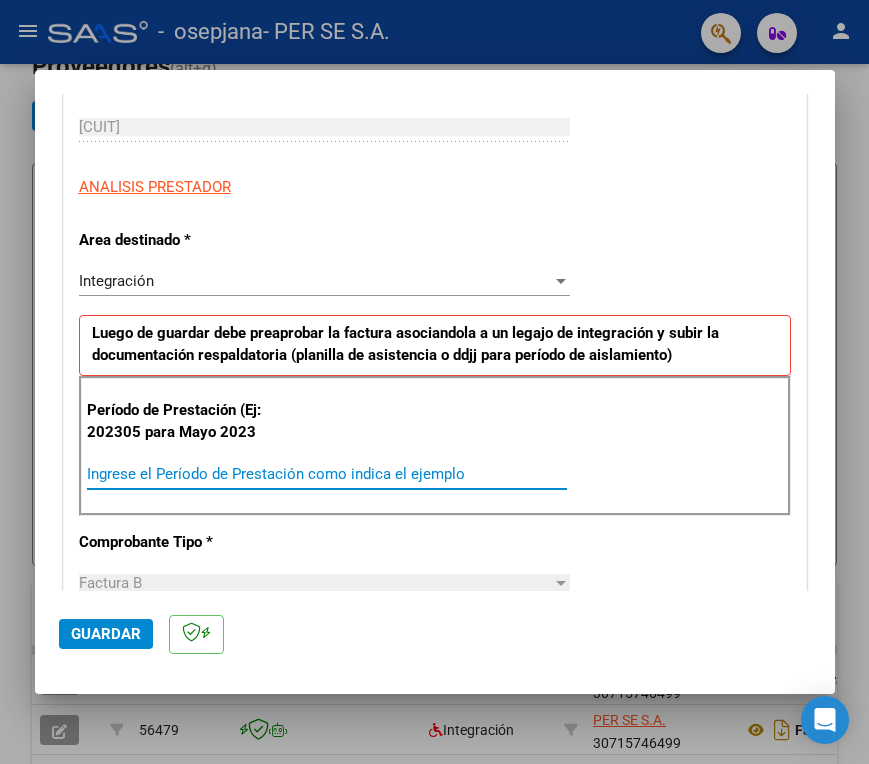 click on "Ingrese el Período de Prestación como indica el ejemplo" at bounding box center (327, 474) 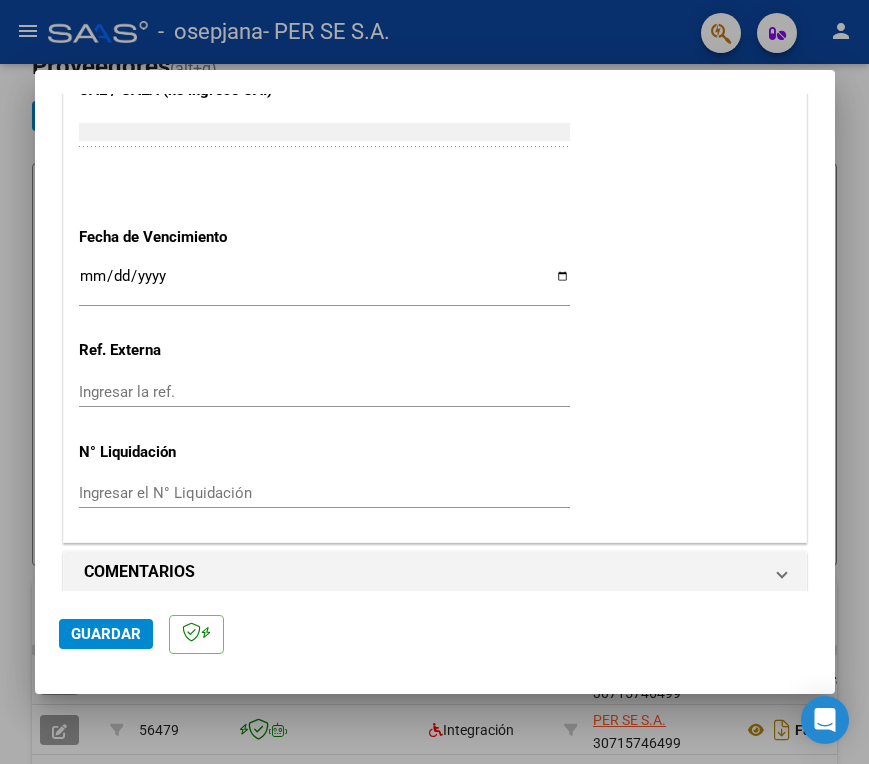 scroll, scrollTop: 1287, scrollLeft: 0, axis: vertical 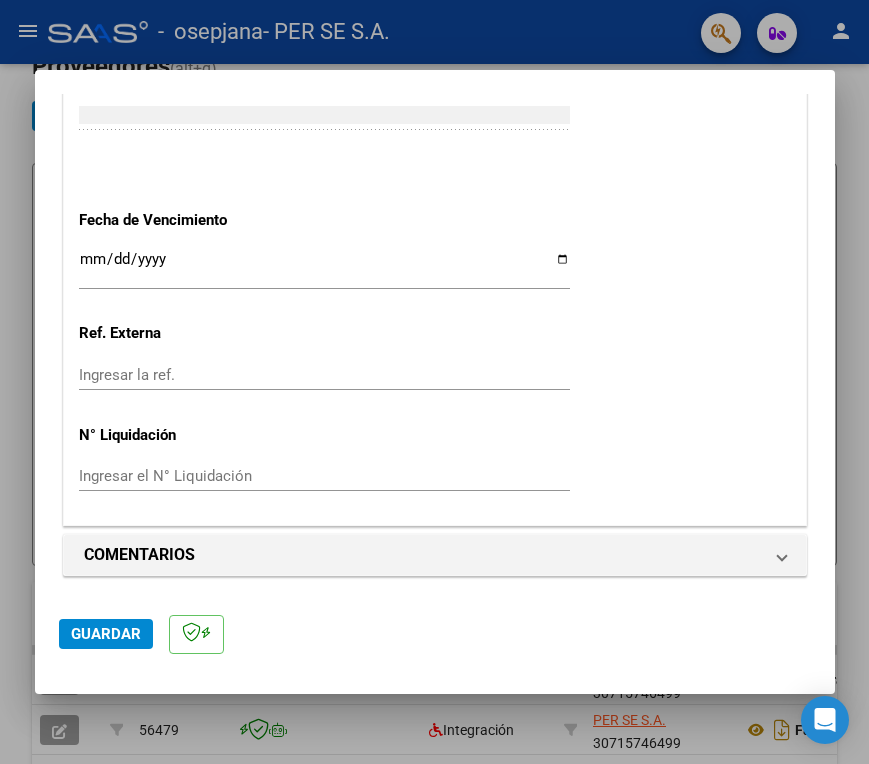 type on "202507" 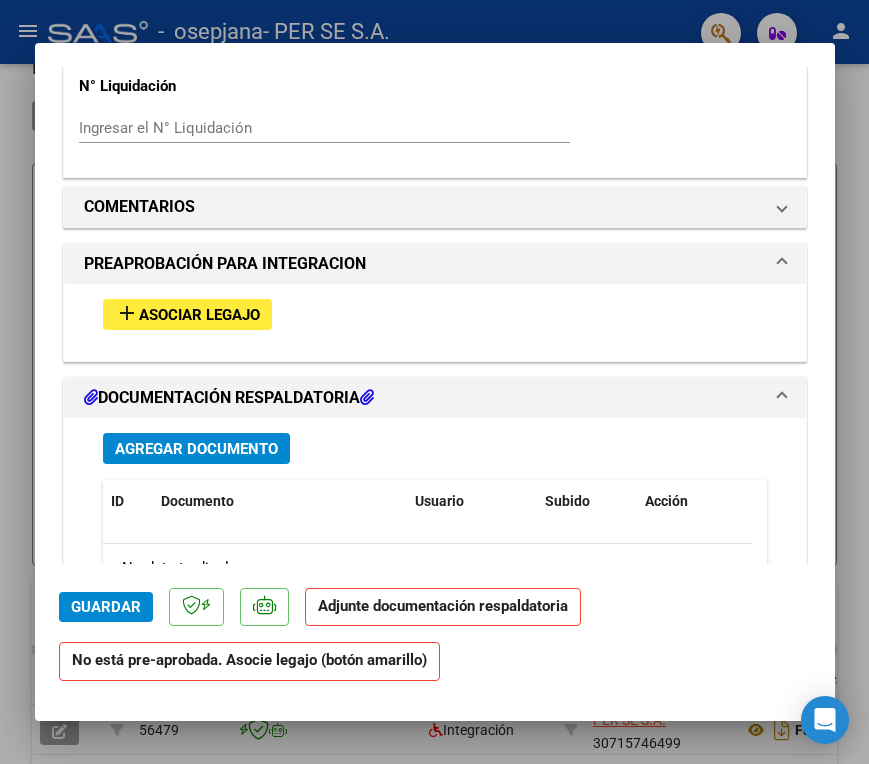 scroll, scrollTop: 1700, scrollLeft: 0, axis: vertical 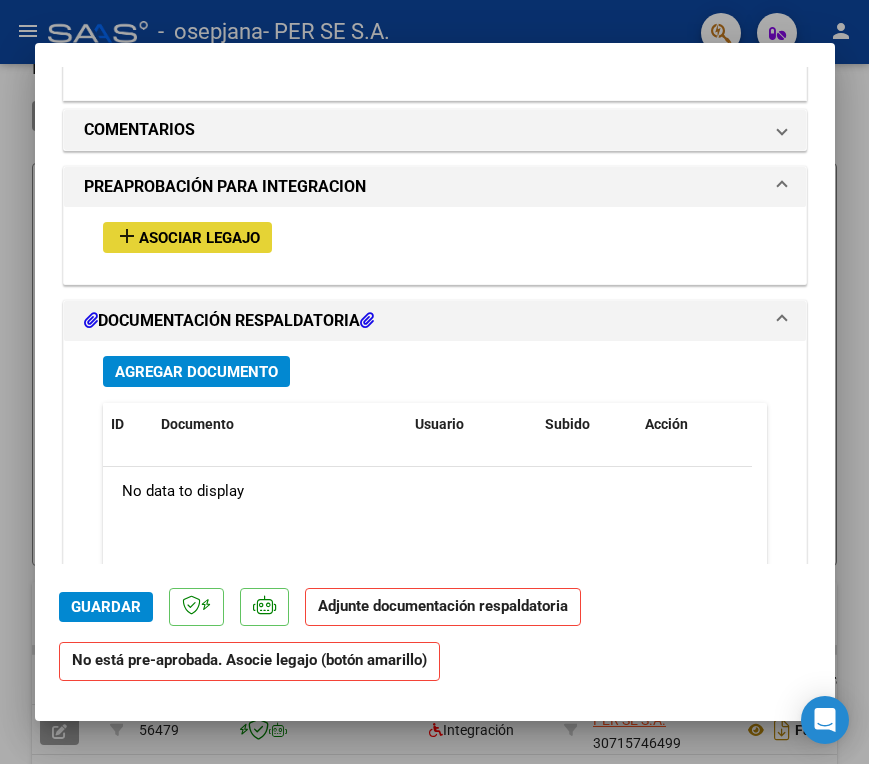 click on "Asociar Legajo" at bounding box center [199, 238] 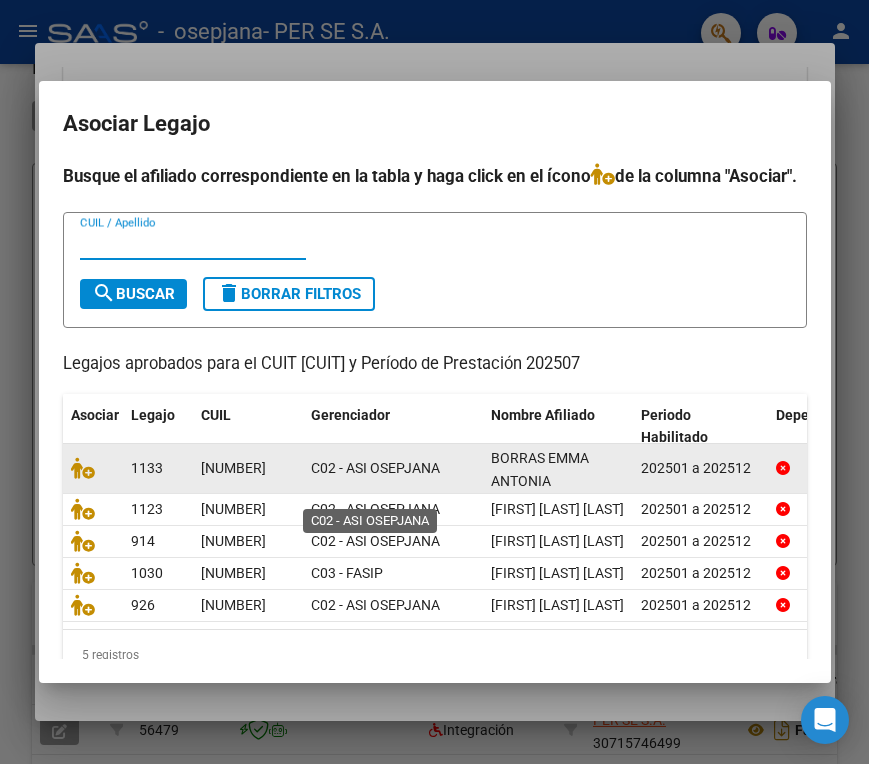 scroll, scrollTop: 100, scrollLeft: 0, axis: vertical 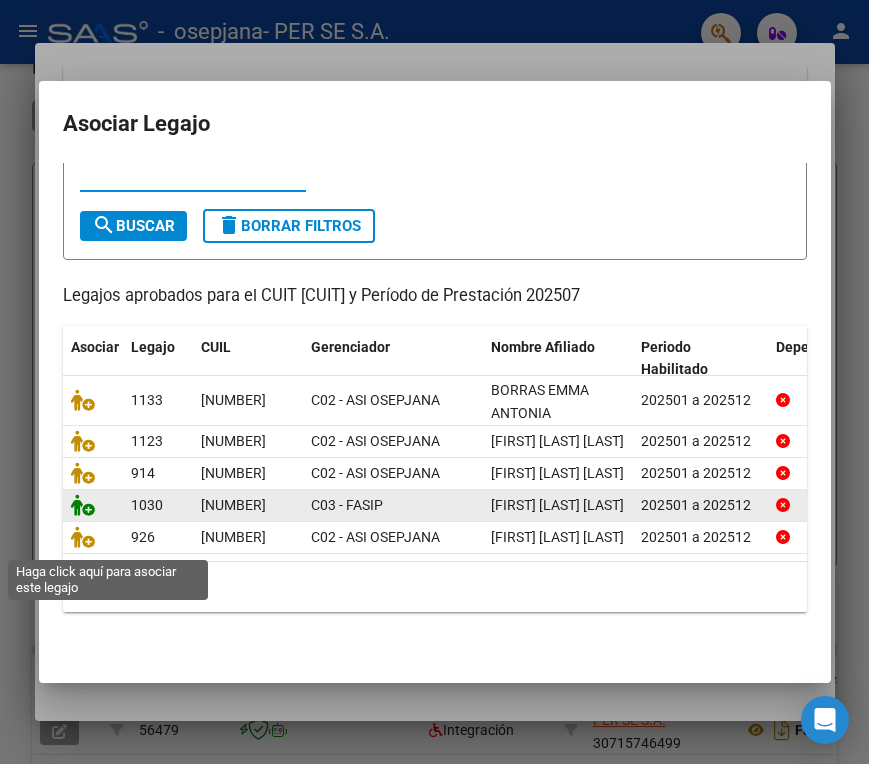 click 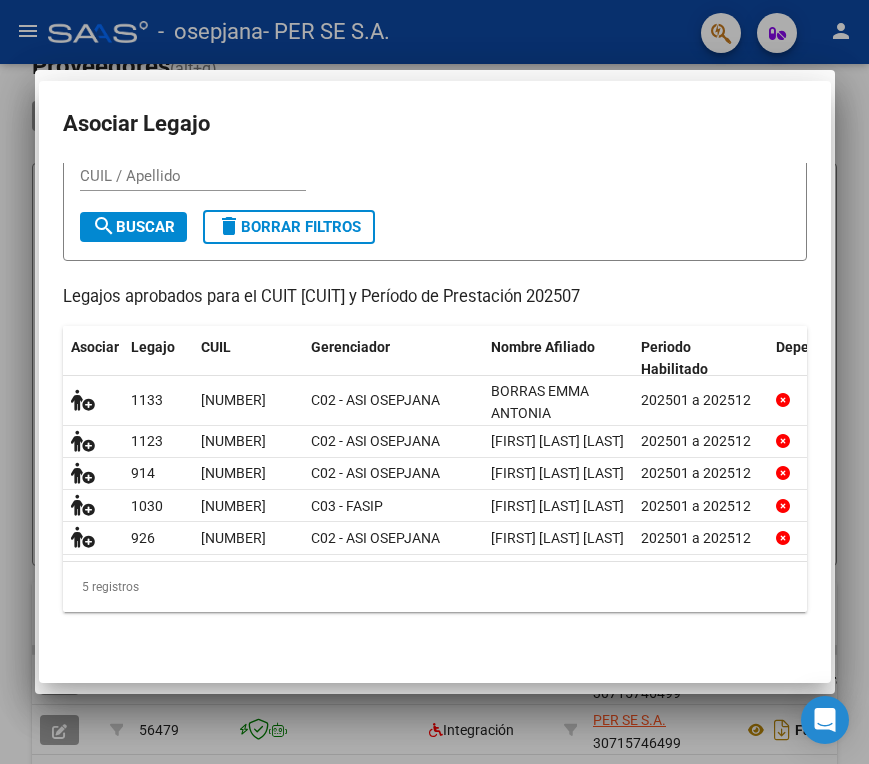 scroll, scrollTop: 1752, scrollLeft: 0, axis: vertical 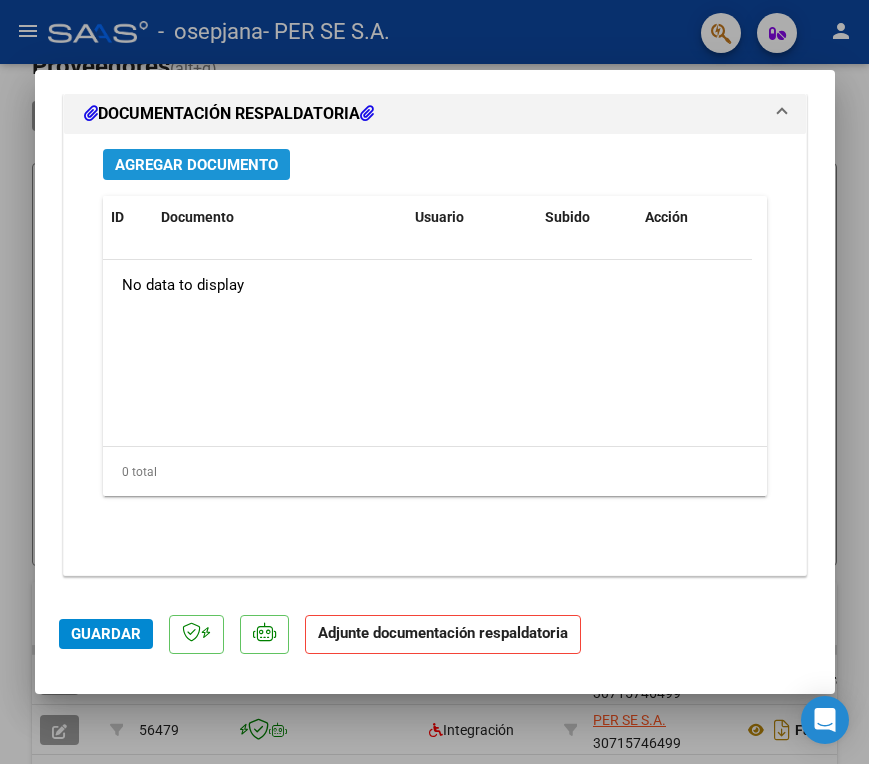 click on "Agregar Documento" at bounding box center (196, 164) 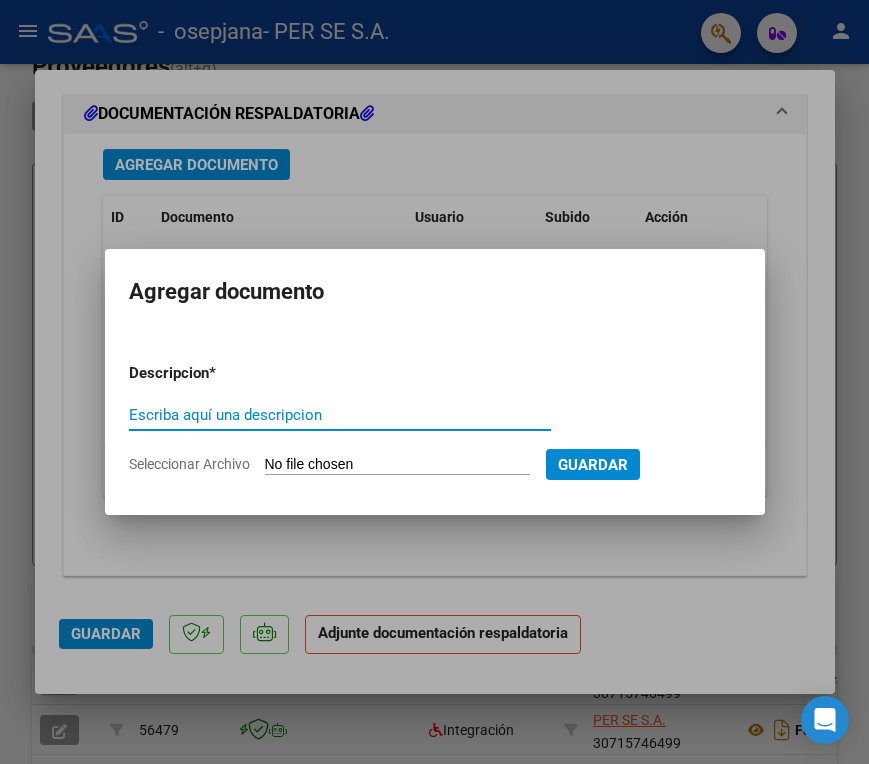 click on "Escriba aquí una descripcion" at bounding box center (340, 415) 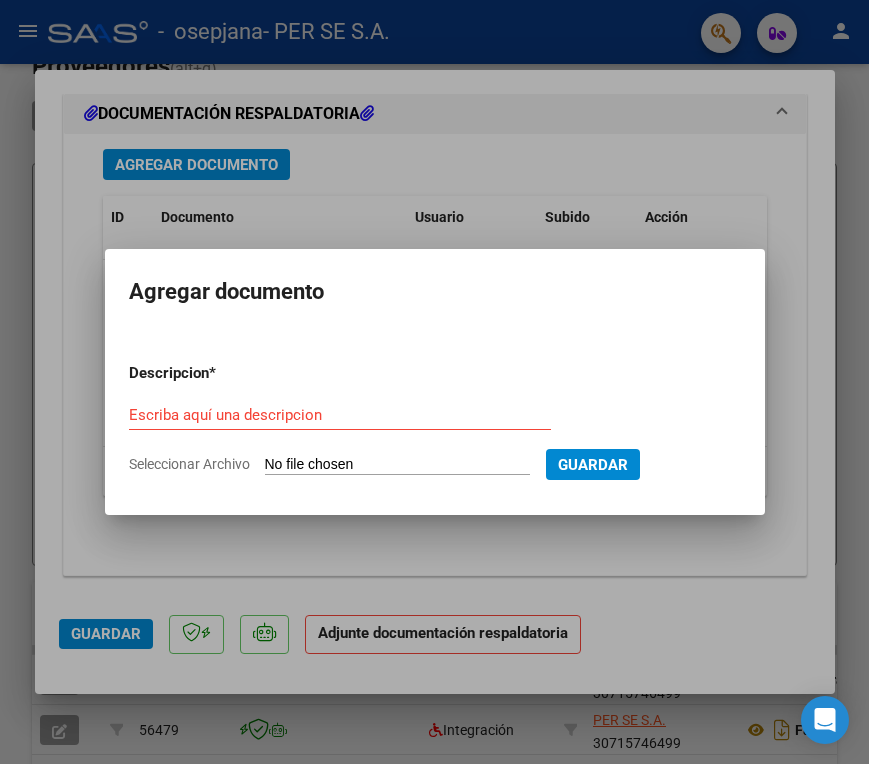 click on "Seleccionar Archivo" at bounding box center [397, 465] 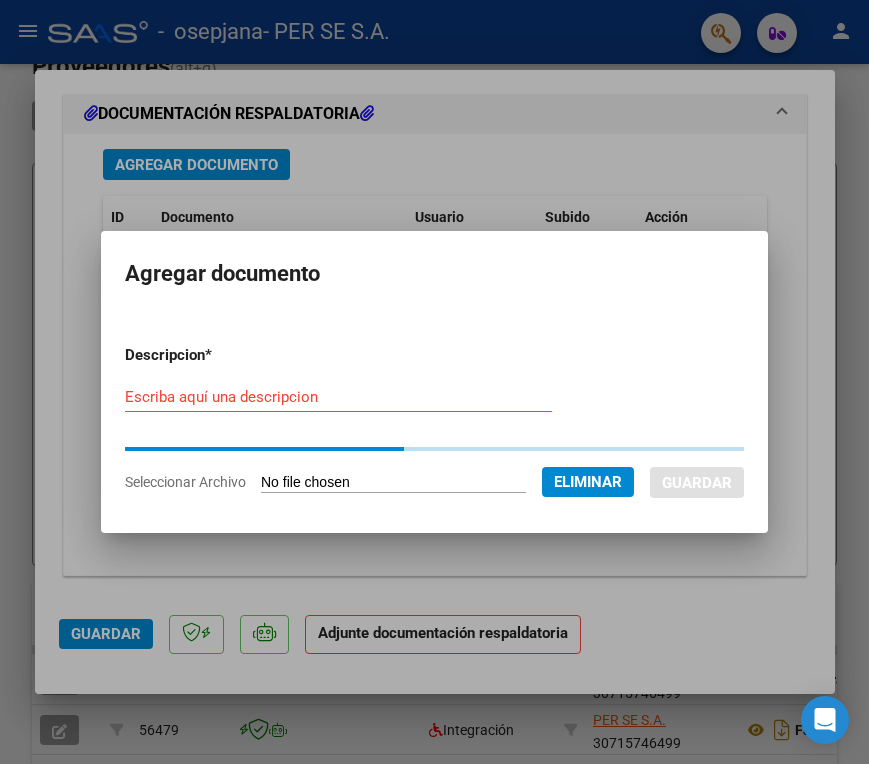 click on "Escriba aquí una descripcion" at bounding box center [338, 397] 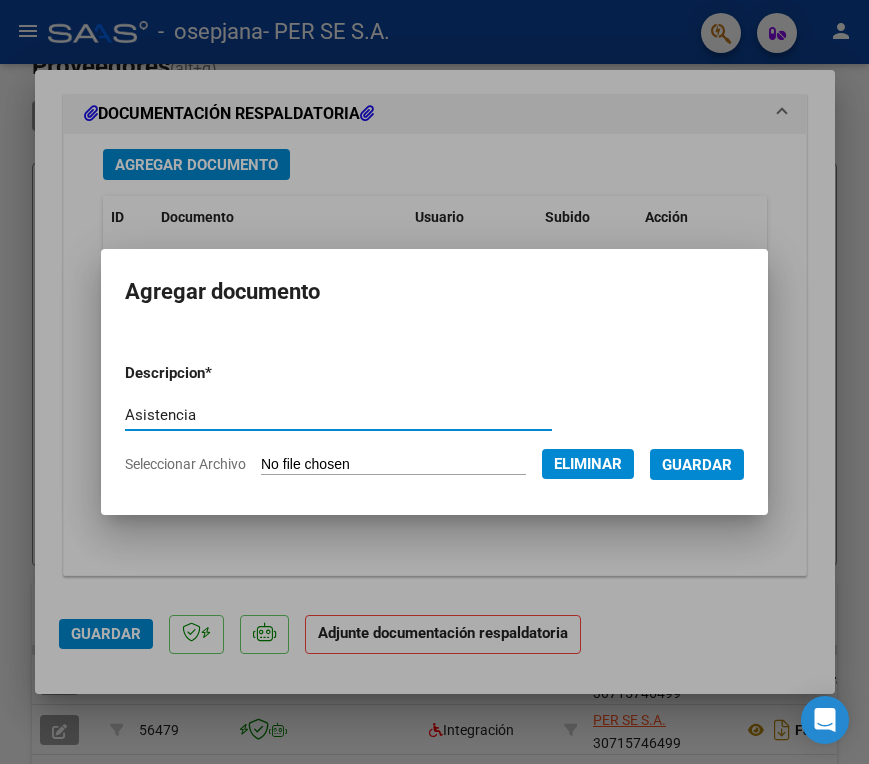 type on "Asistencia" 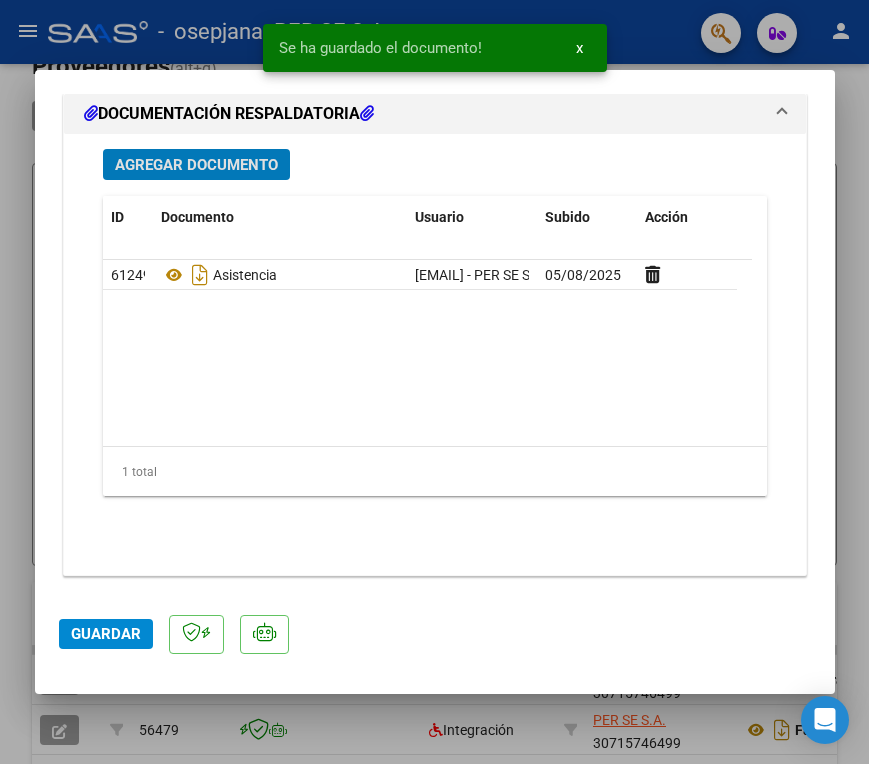 click on "Guardar" 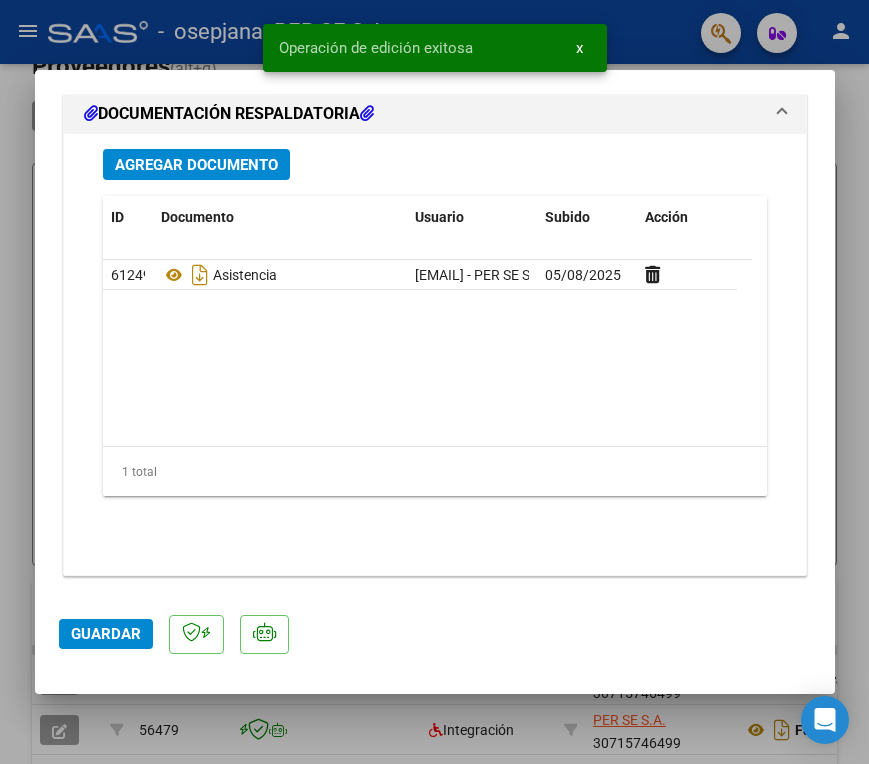 click at bounding box center (434, 382) 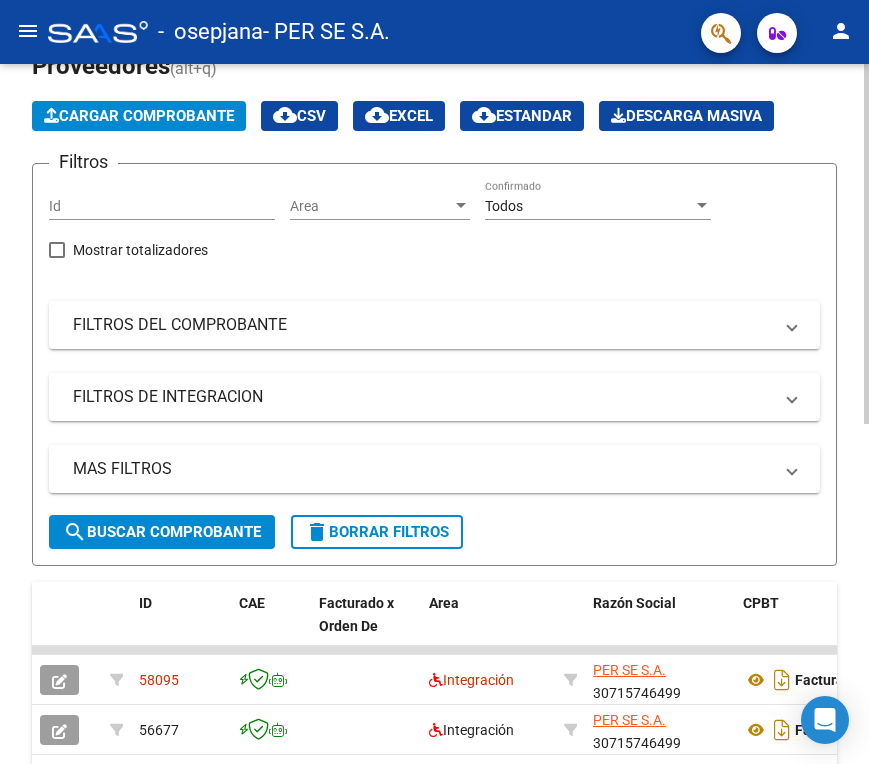 drag, startPoint x: 3, startPoint y: 435, endPoint x: 9, endPoint y: 418, distance: 18.027756 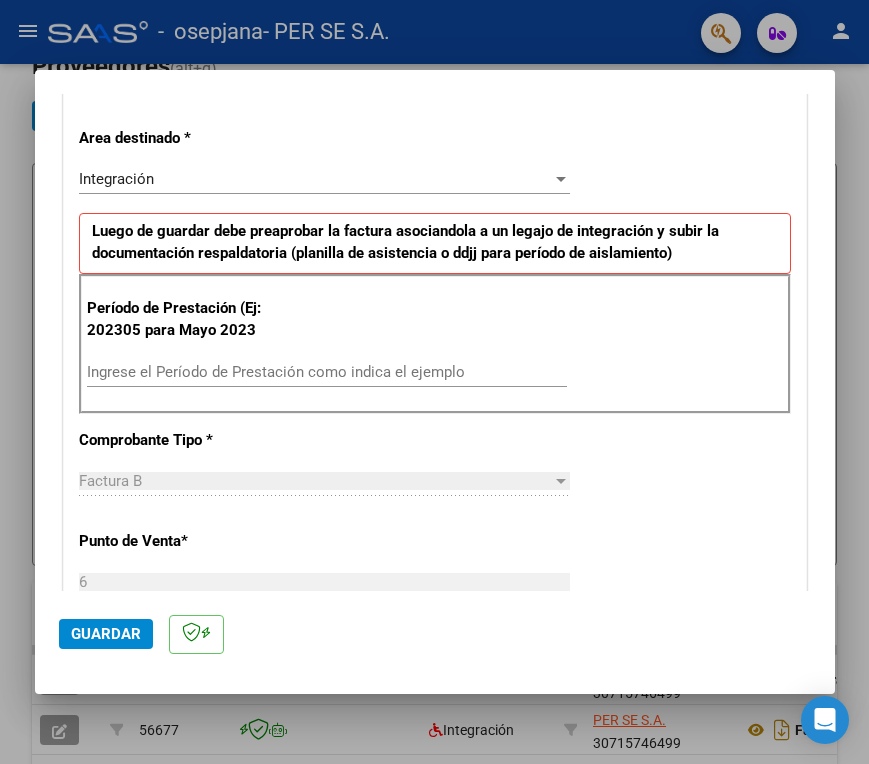 scroll, scrollTop: 400, scrollLeft: 0, axis: vertical 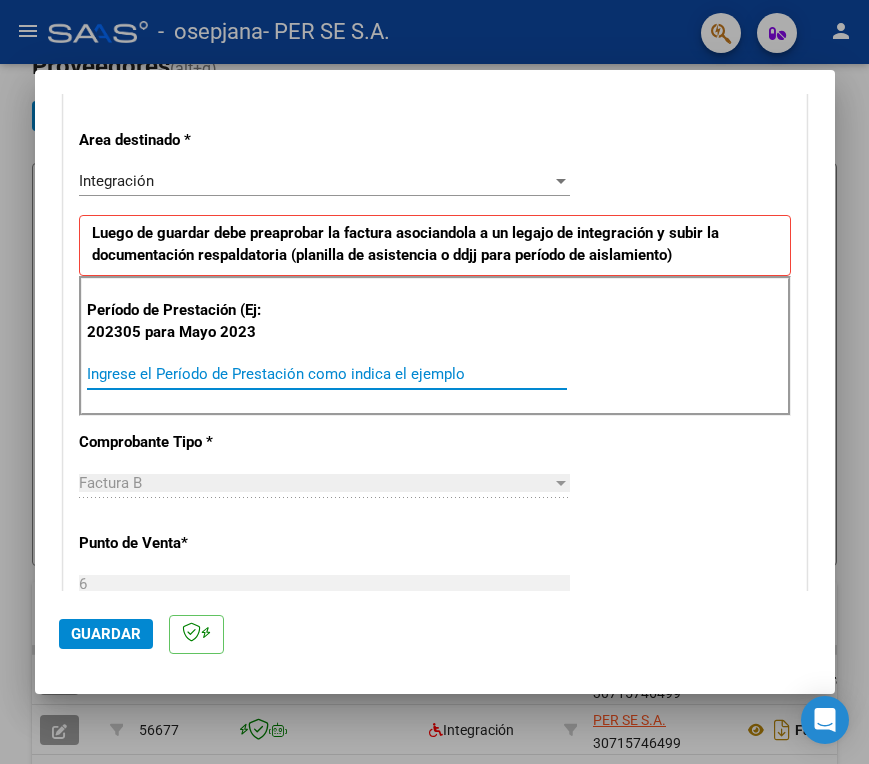 click on "Ingrese el Período de Prestación como indica el ejemplo" at bounding box center [327, 374] 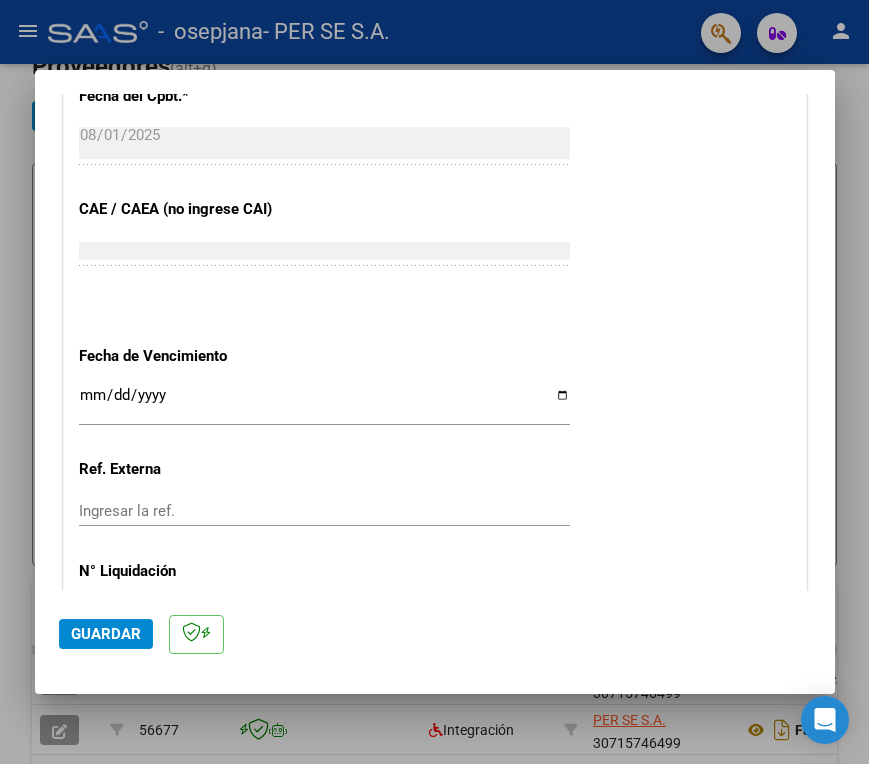 scroll, scrollTop: 1287, scrollLeft: 0, axis: vertical 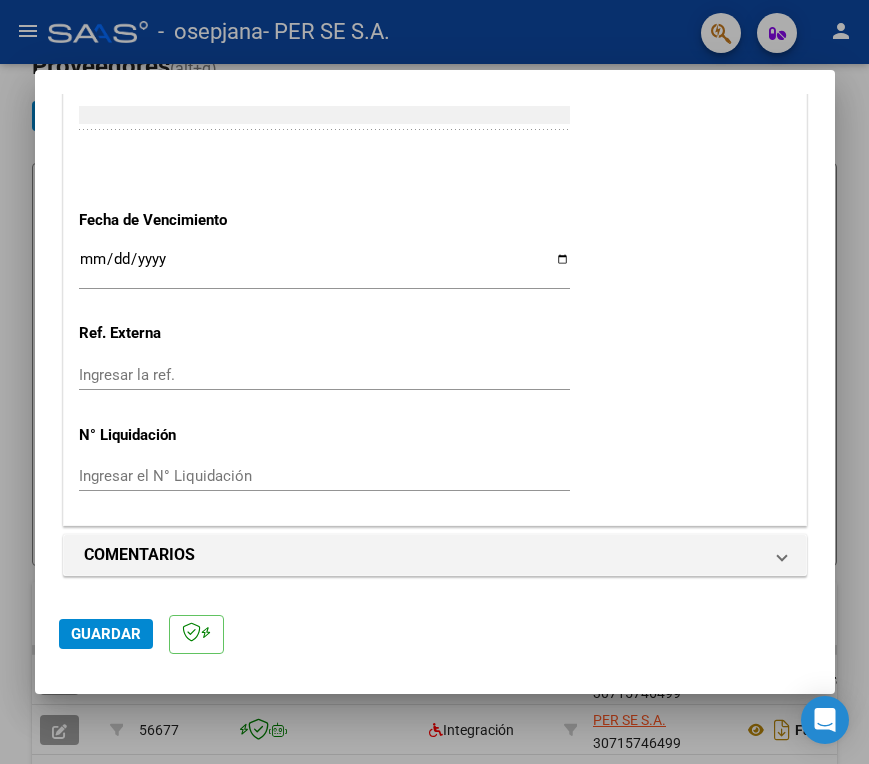 type on "202507" 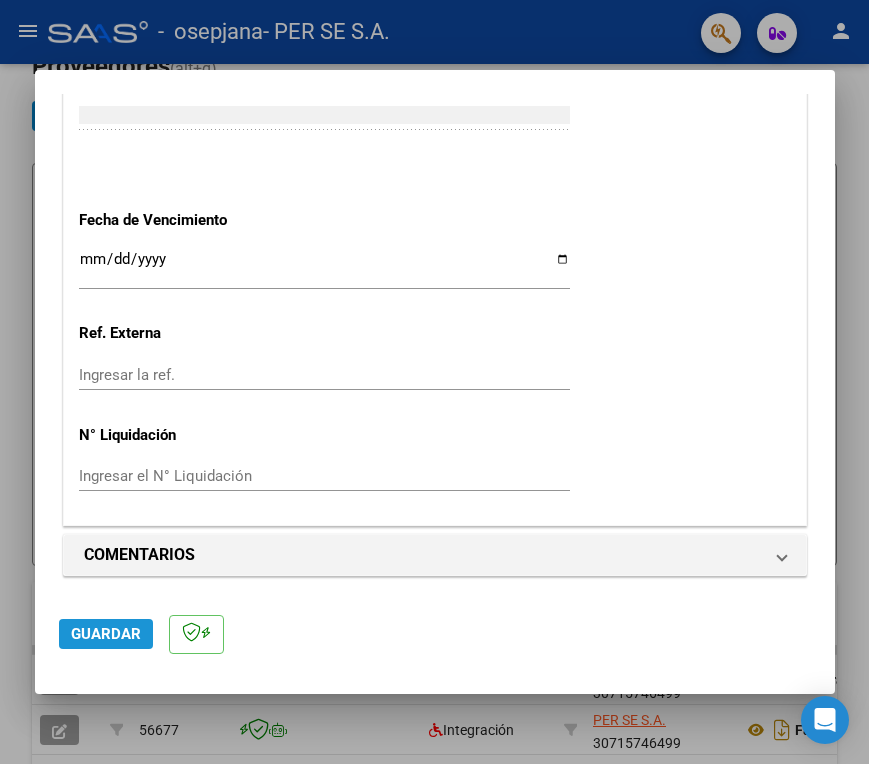 click on "Guardar" 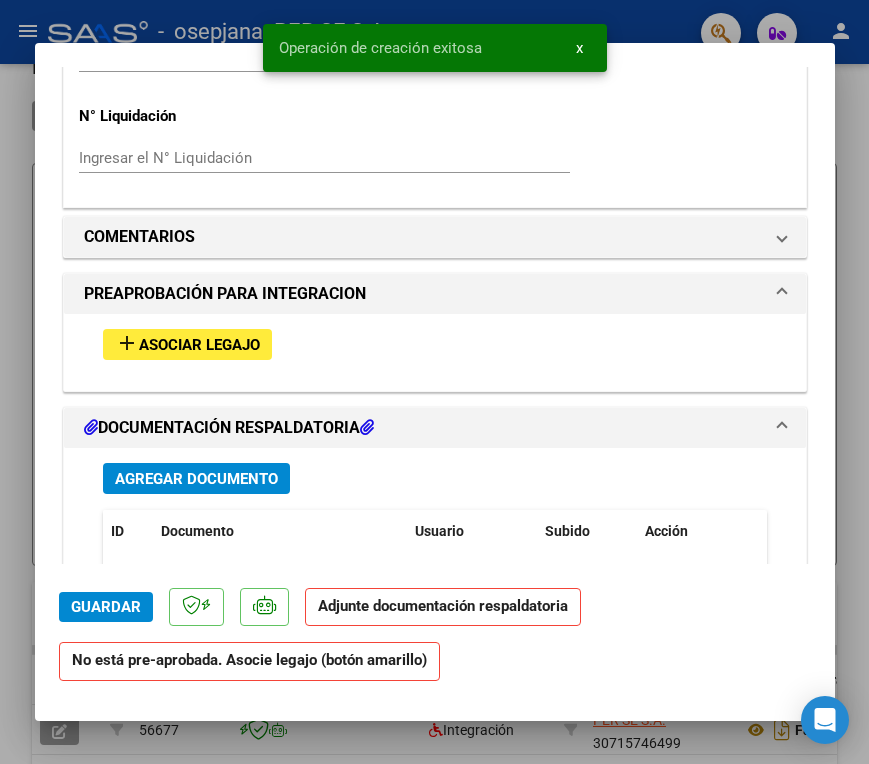 scroll, scrollTop: 1800, scrollLeft: 0, axis: vertical 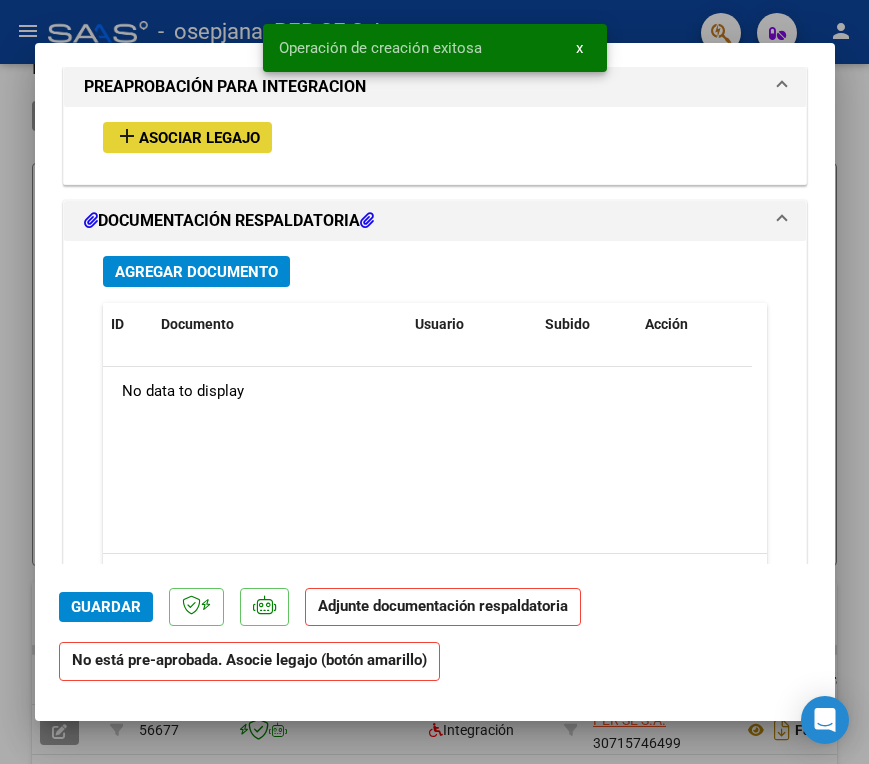 click on "Asociar Legajo" at bounding box center (199, 138) 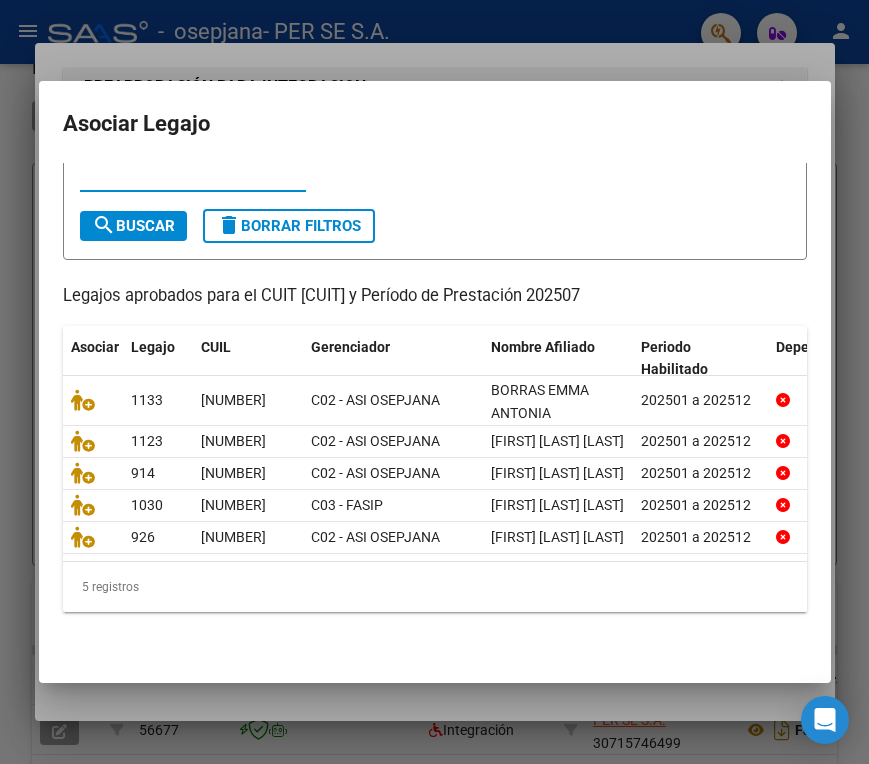 scroll, scrollTop: 180, scrollLeft: 0, axis: vertical 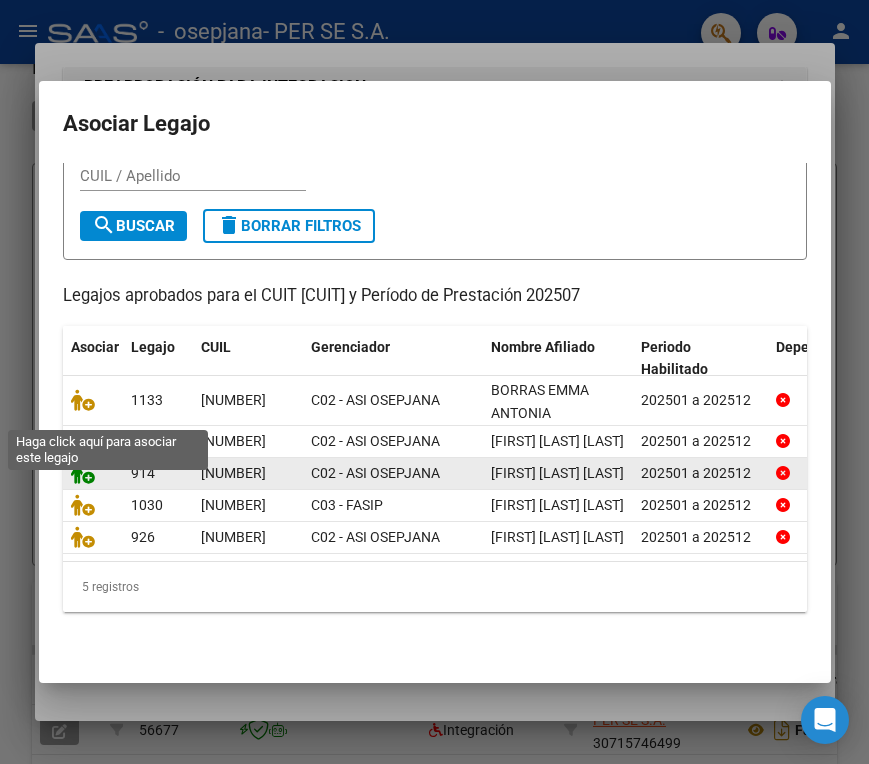 click 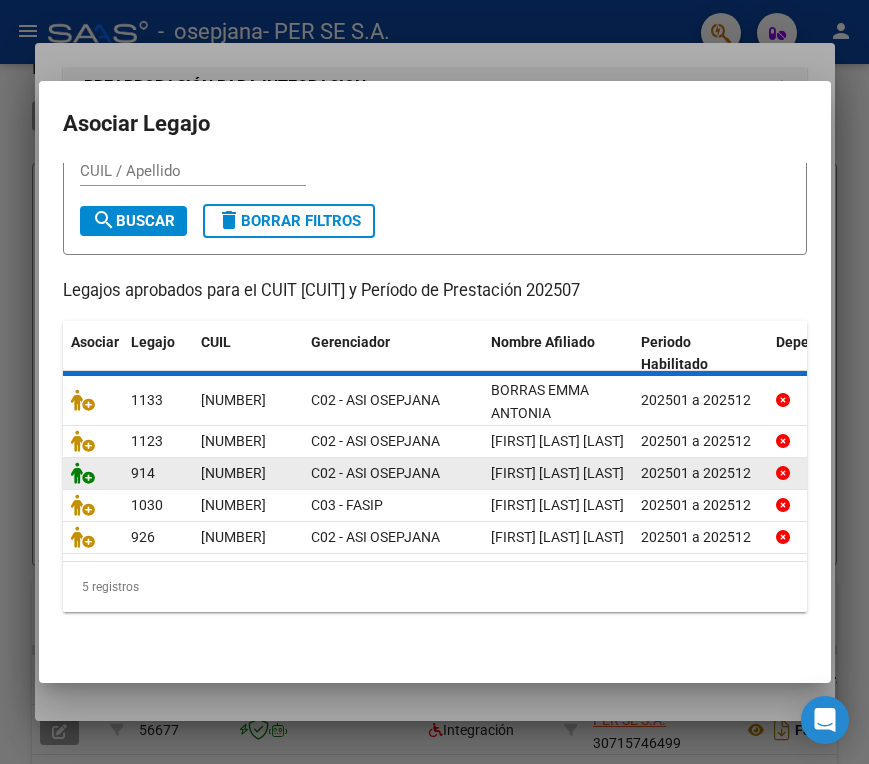 scroll, scrollTop: 0, scrollLeft: 0, axis: both 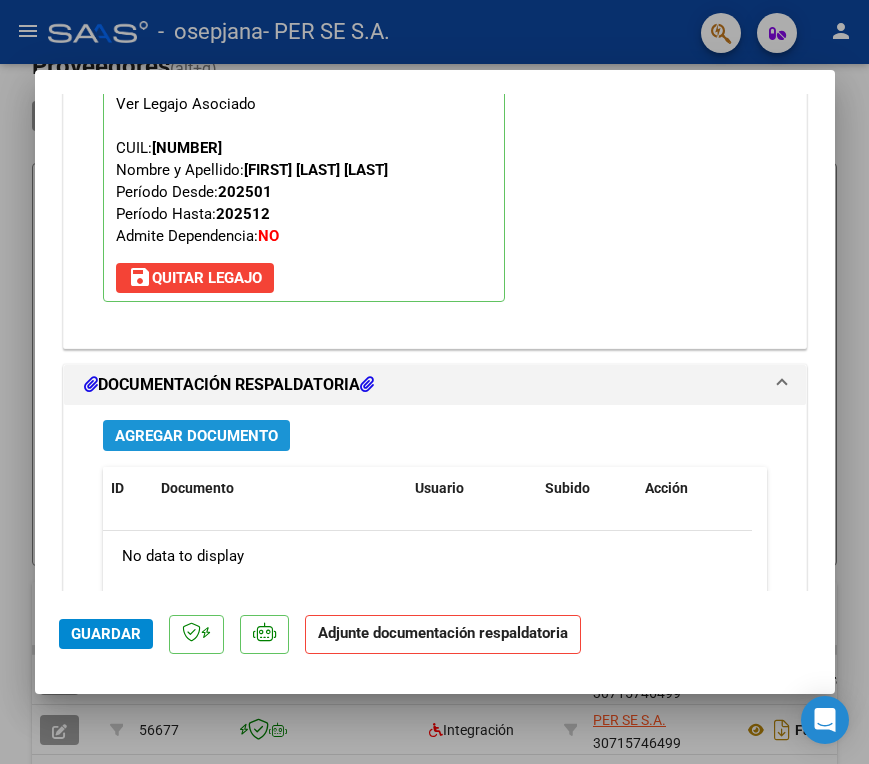 click on "Agregar Documento" at bounding box center (196, 436) 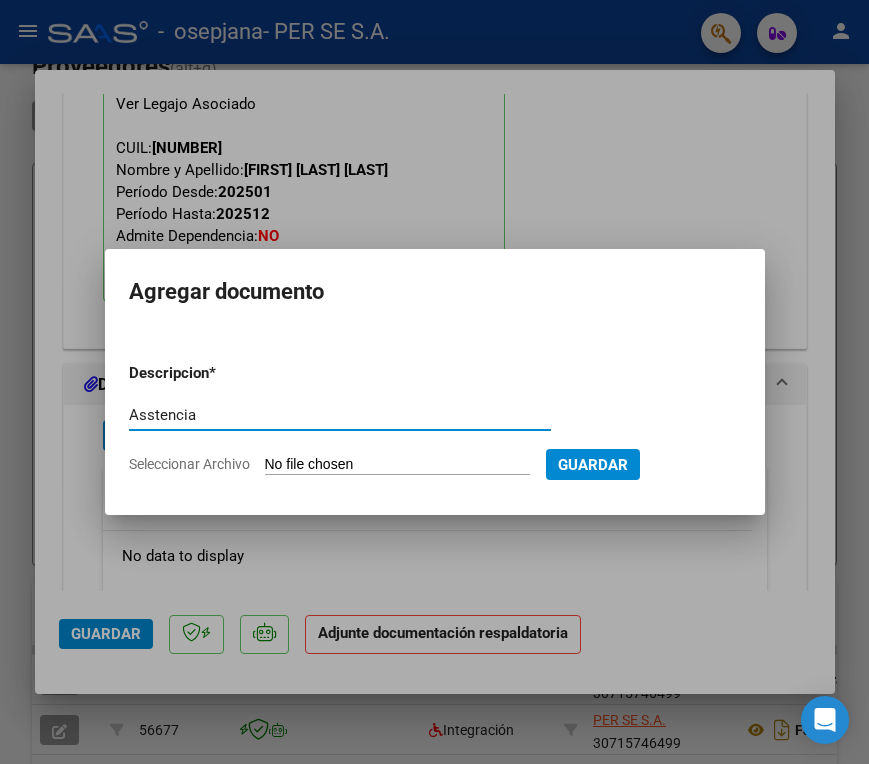 click on "Asstencia" at bounding box center [340, 415] 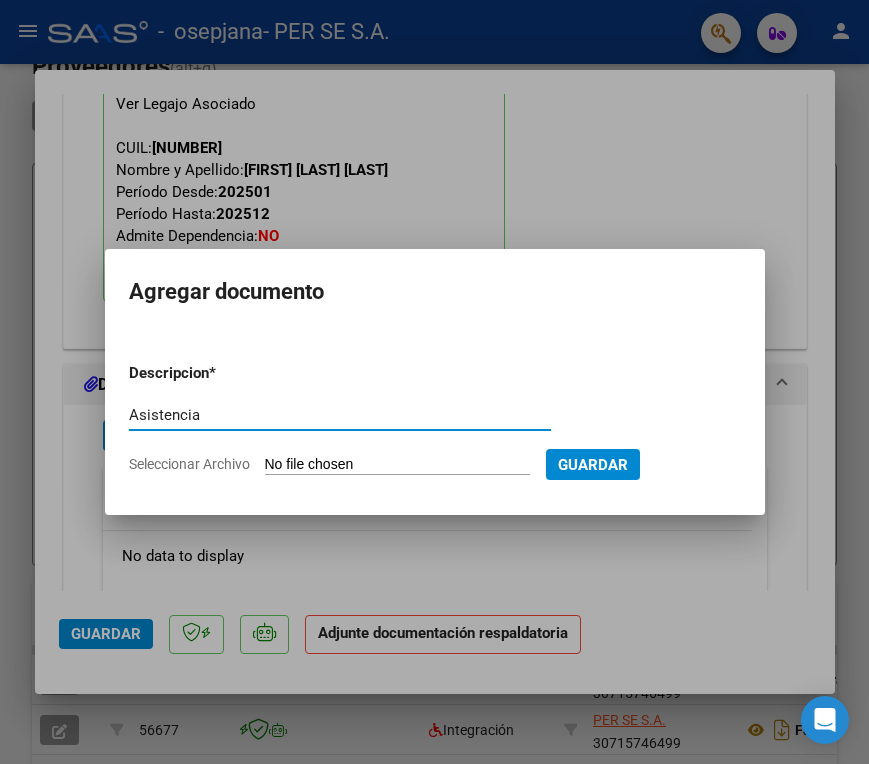 type on "Asistencia" 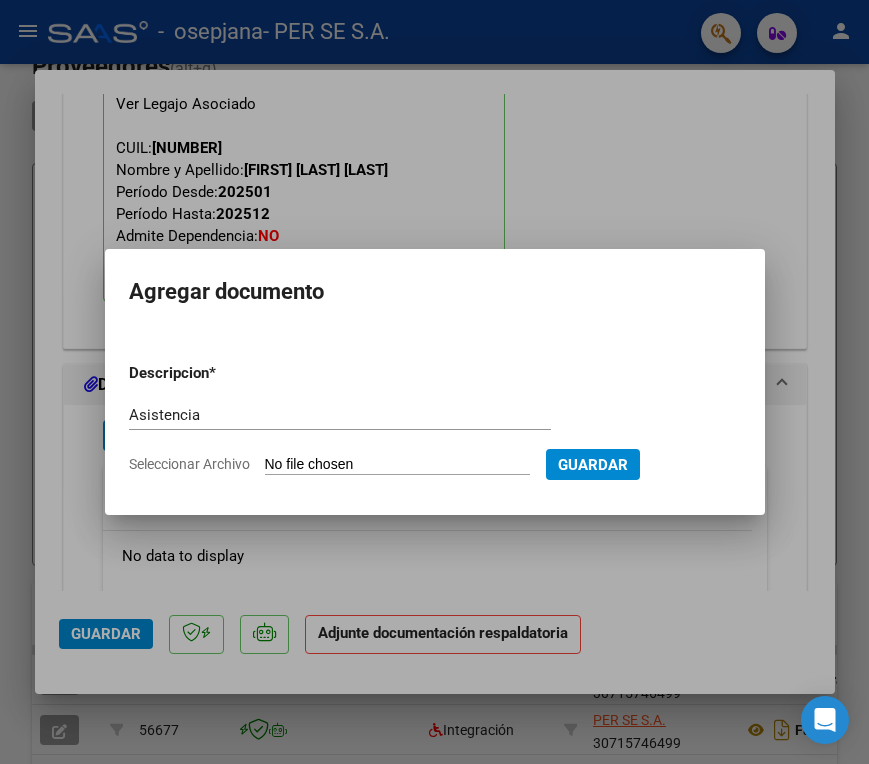 type on "C:\fakepath\[FIRST] [LAST] - Asistencia julio.pdf" 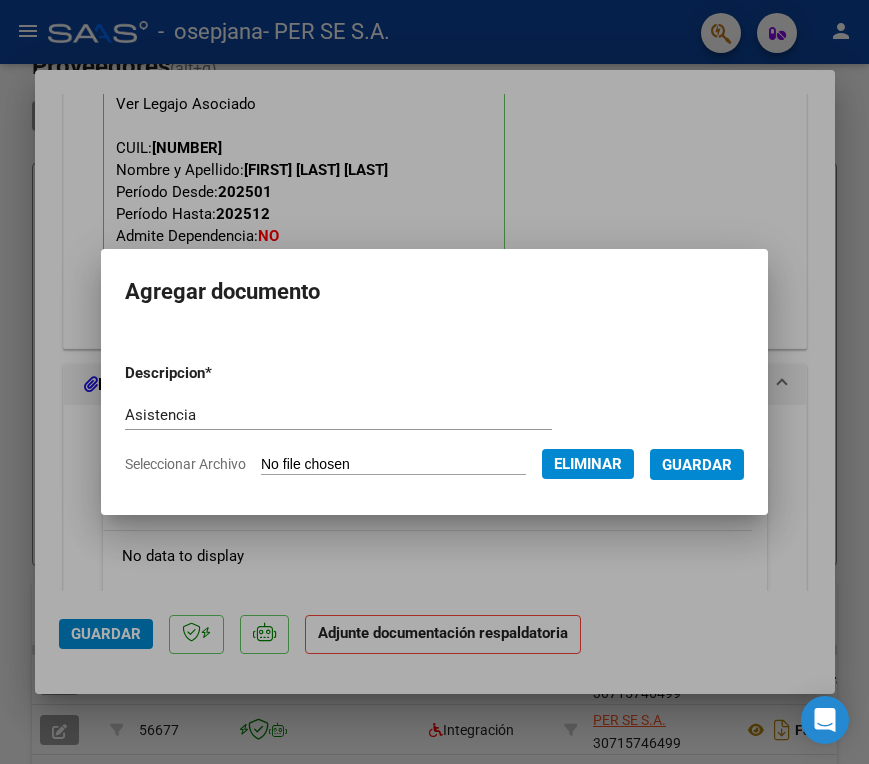 click on "Guardar" at bounding box center [697, 465] 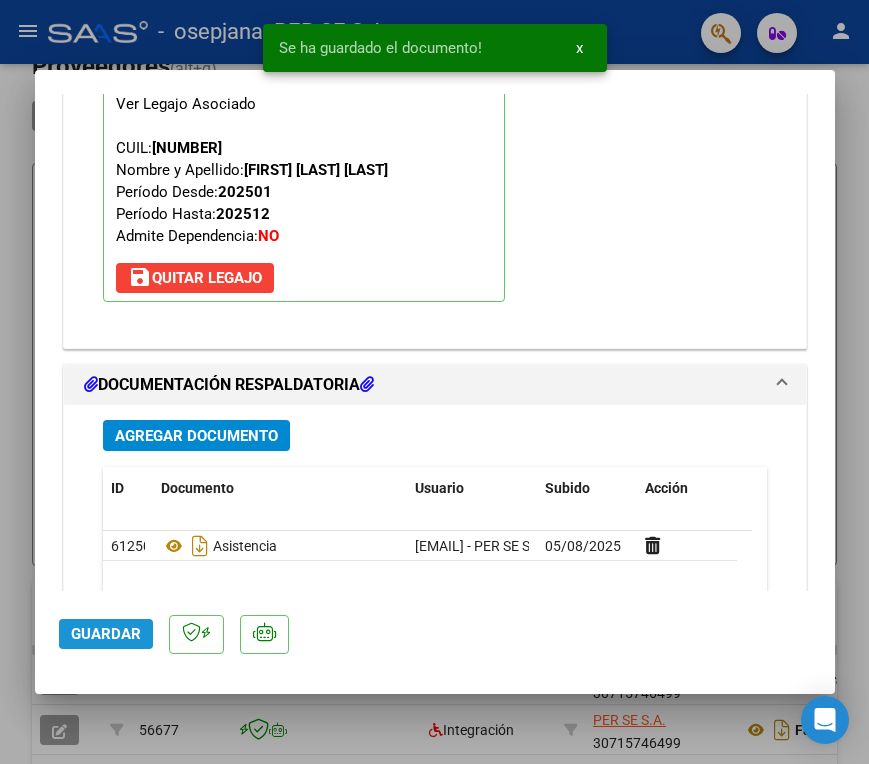 click on "Guardar" 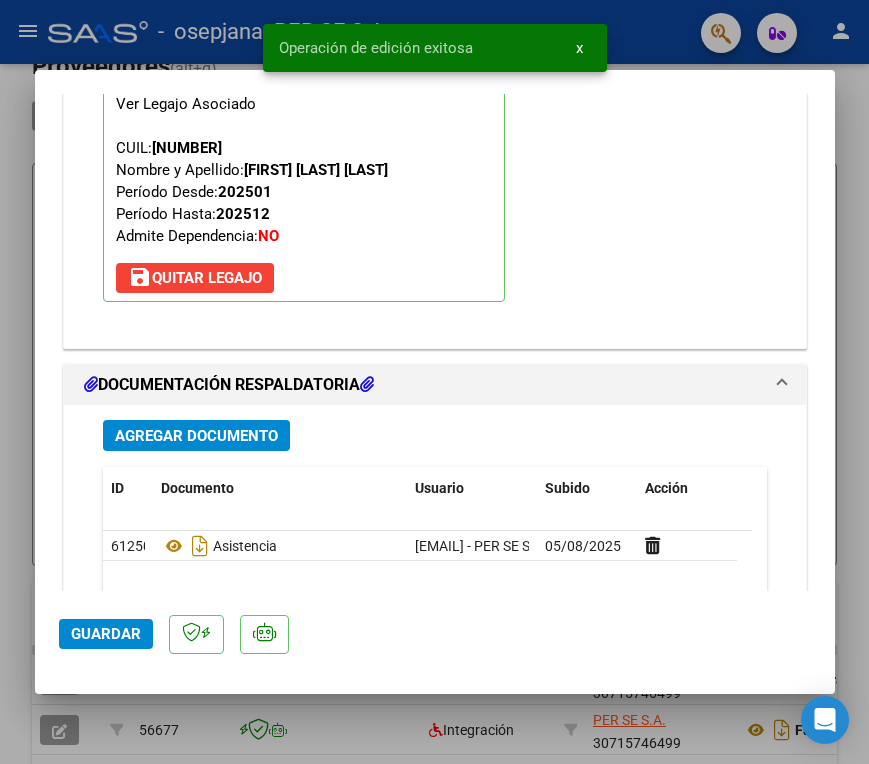 click at bounding box center [434, 382] 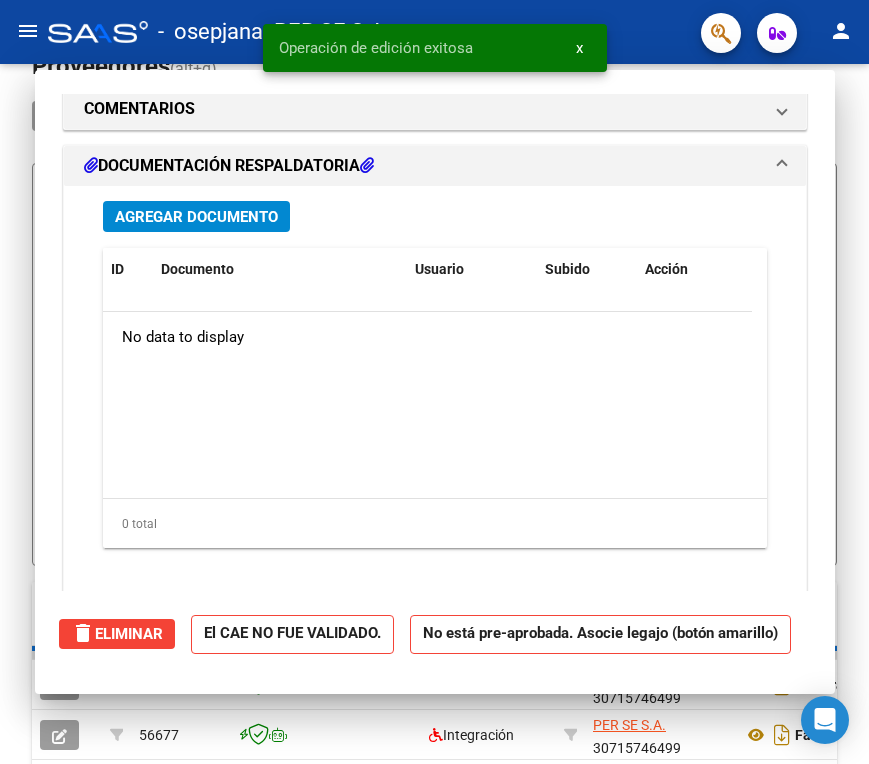 scroll, scrollTop: 0, scrollLeft: 0, axis: both 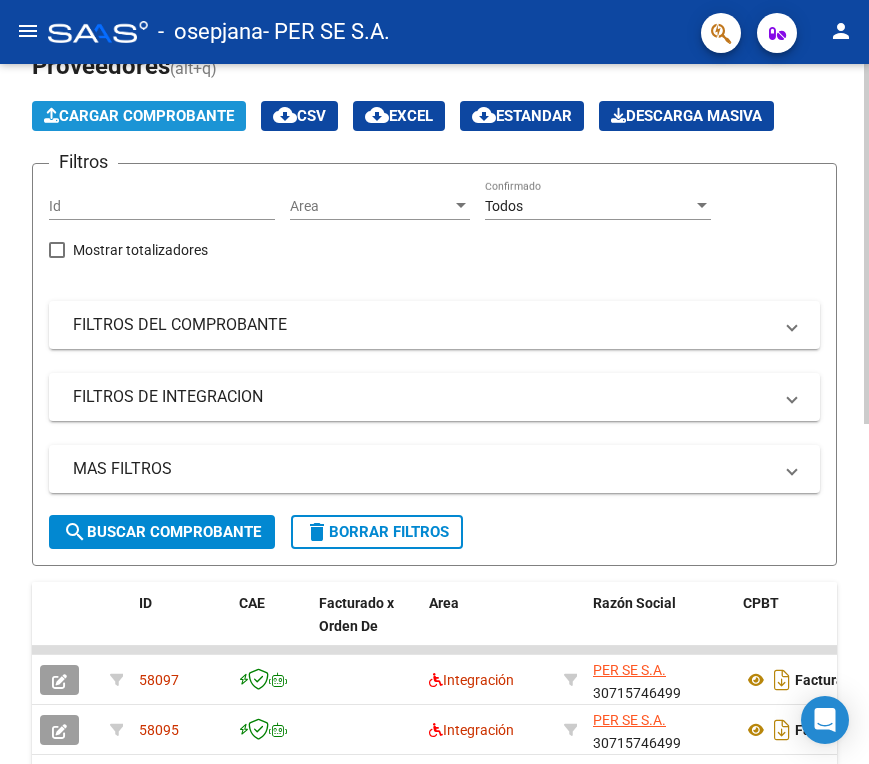 click on "Cargar Comprobante" 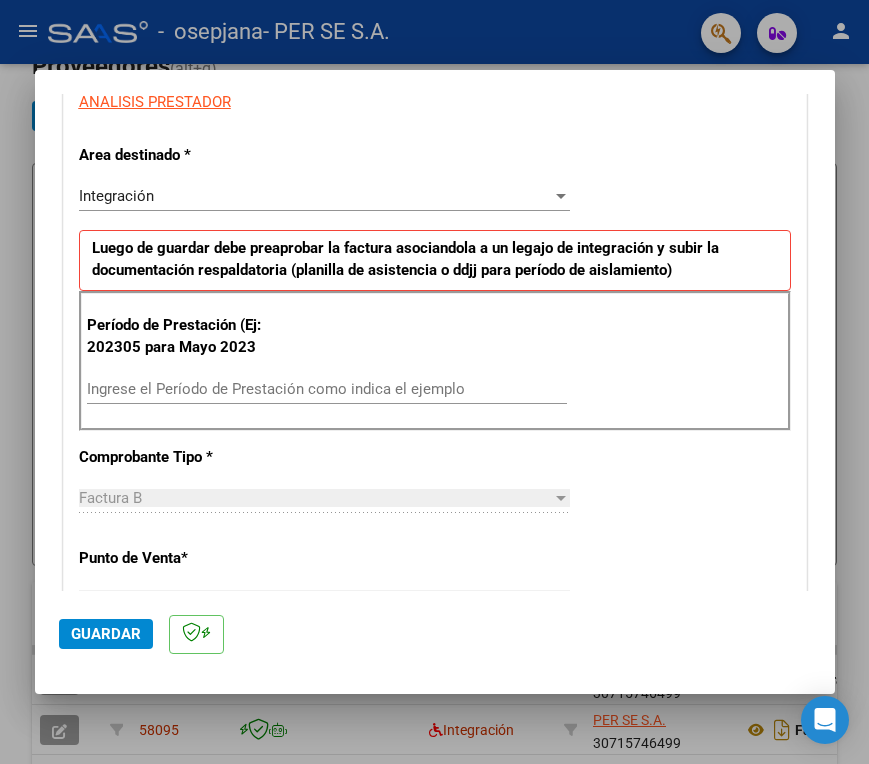 scroll, scrollTop: 400, scrollLeft: 0, axis: vertical 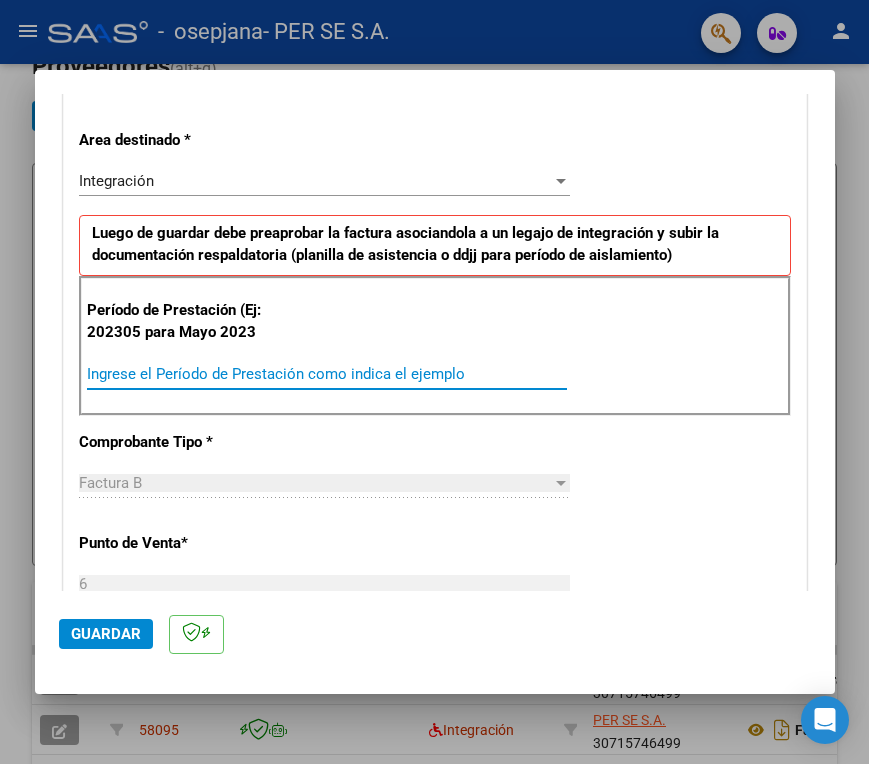 click on "Ingrese el Período de Prestación como indica el ejemplo" at bounding box center [327, 374] 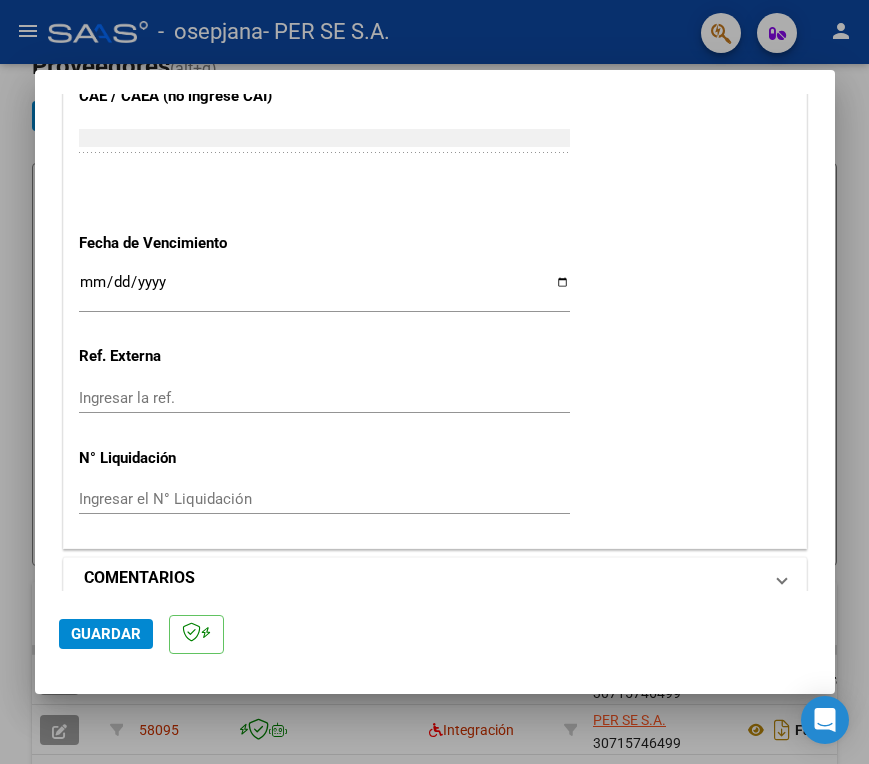 scroll, scrollTop: 1287, scrollLeft: 0, axis: vertical 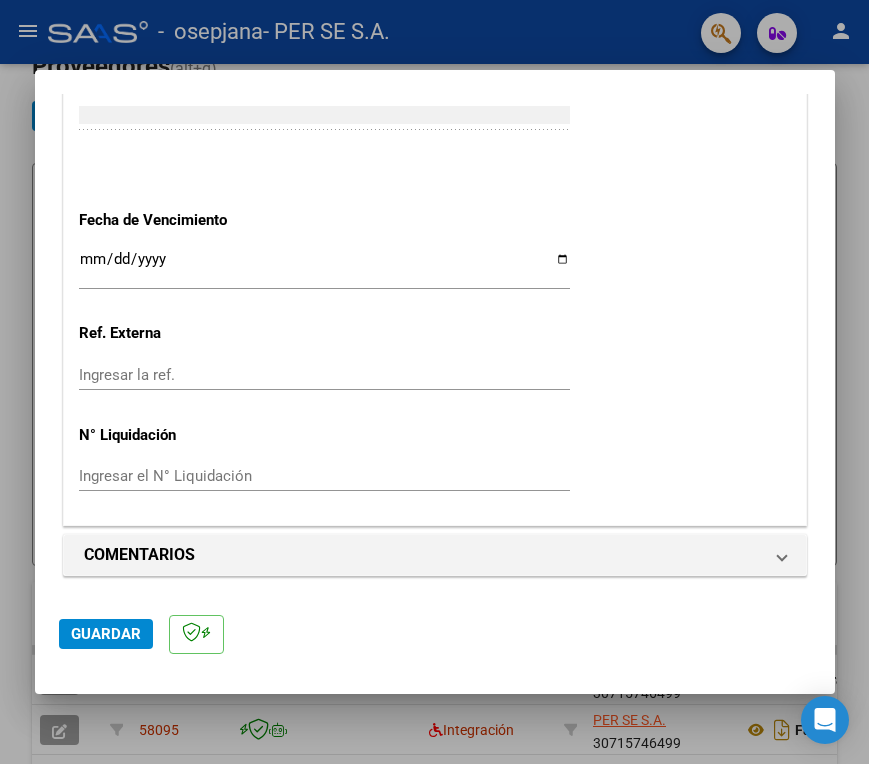 type on "202507" 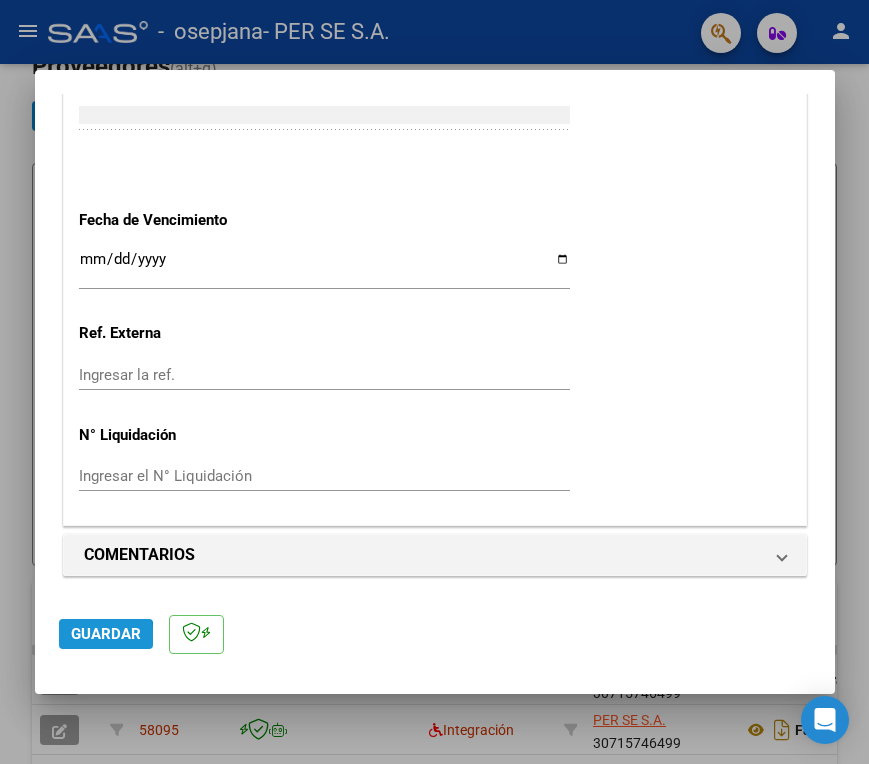 click on "Guardar" 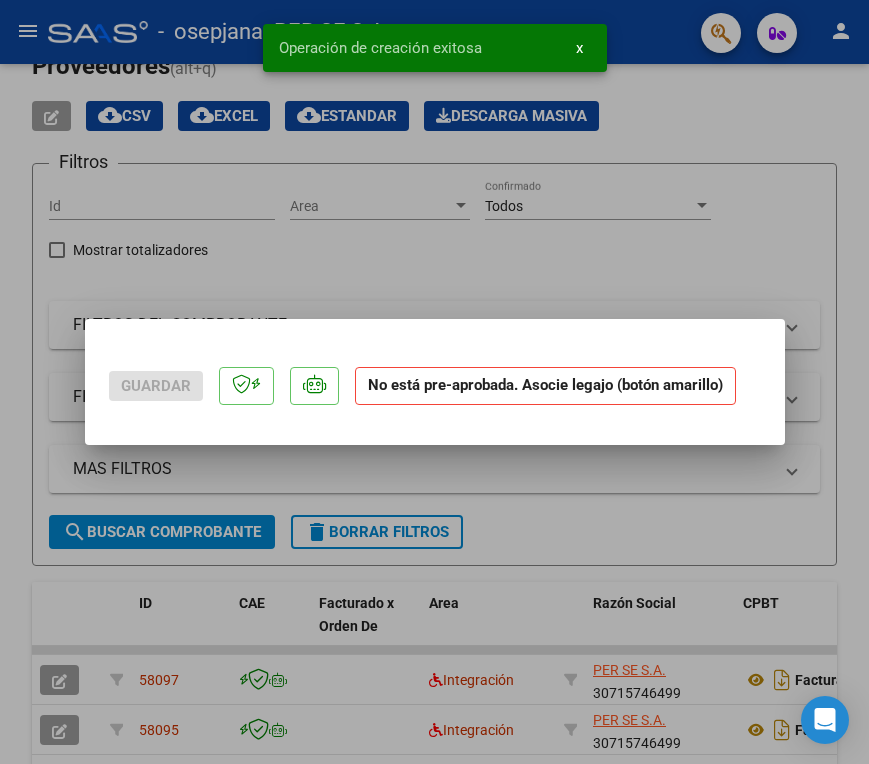 scroll, scrollTop: 0, scrollLeft: 0, axis: both 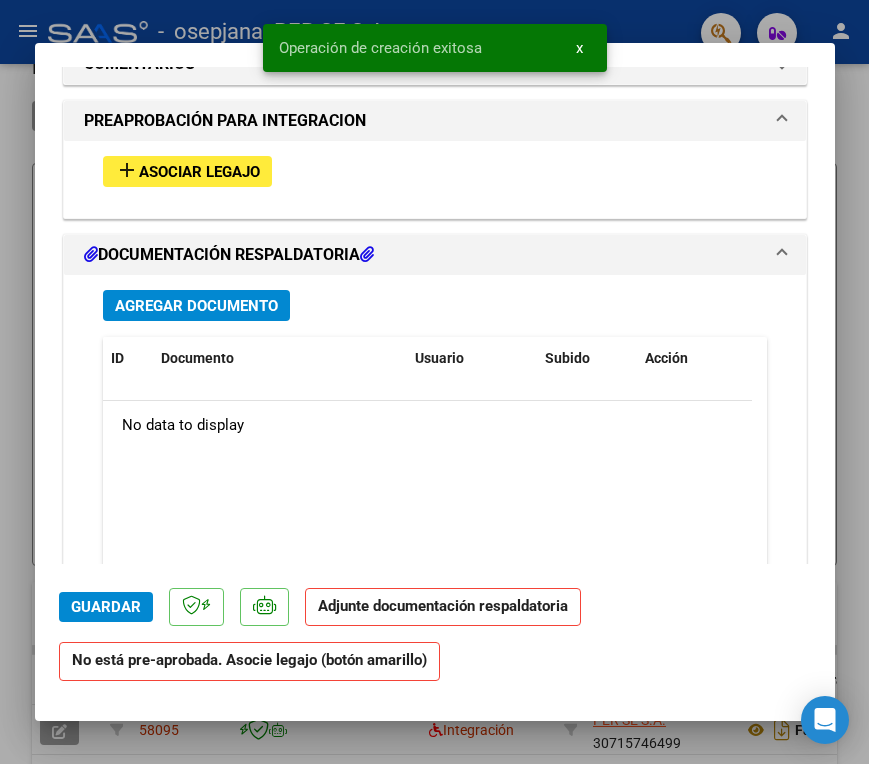 click on "Asociar Legajo" at bounding box center [199, 172] 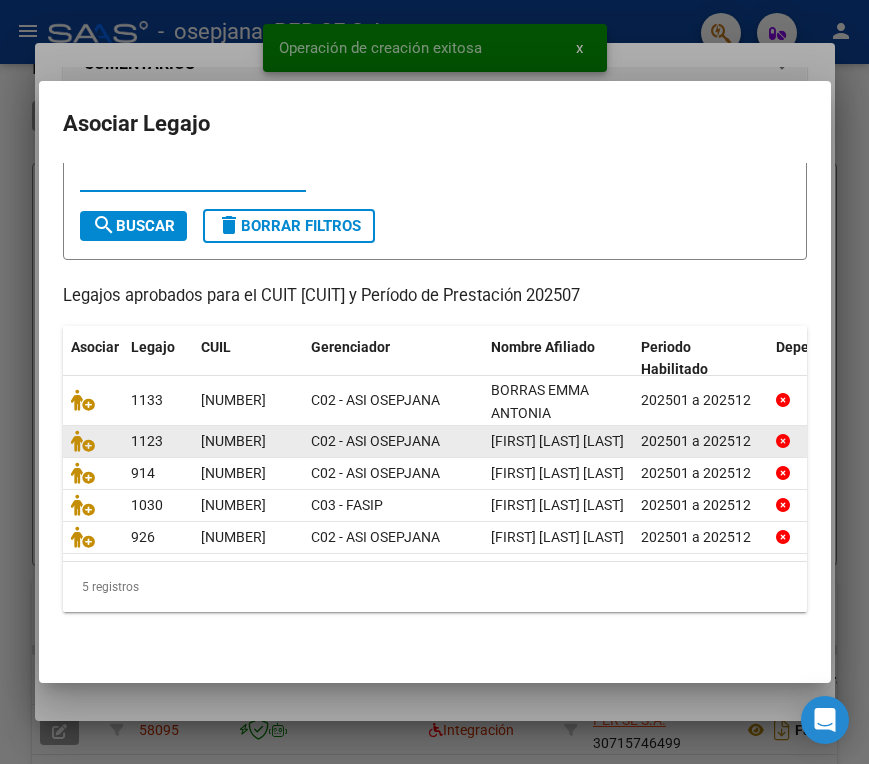 scroll, scrollTop: 100, scrollLeft: 0, axis: vertical 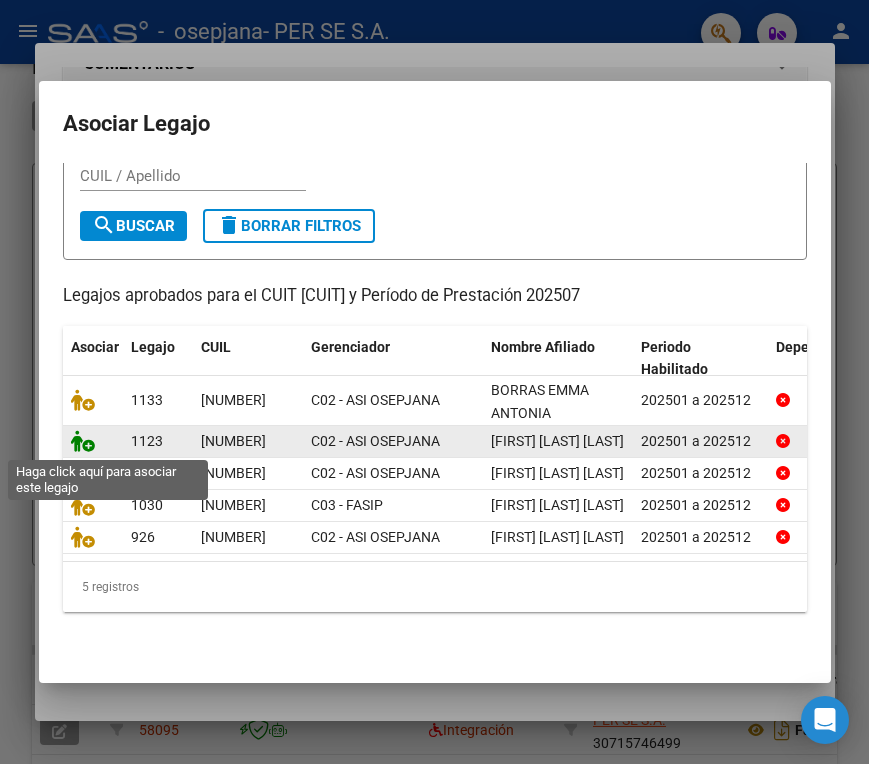 click 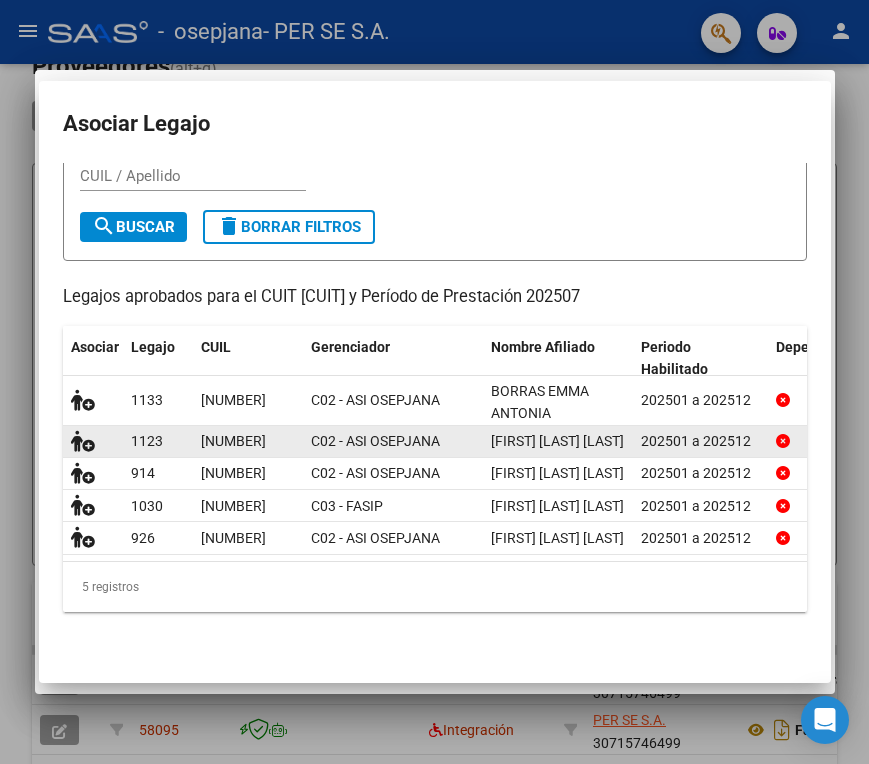 scroll, scrollTop: 1818, scrollLeft: 0, axis: vertical 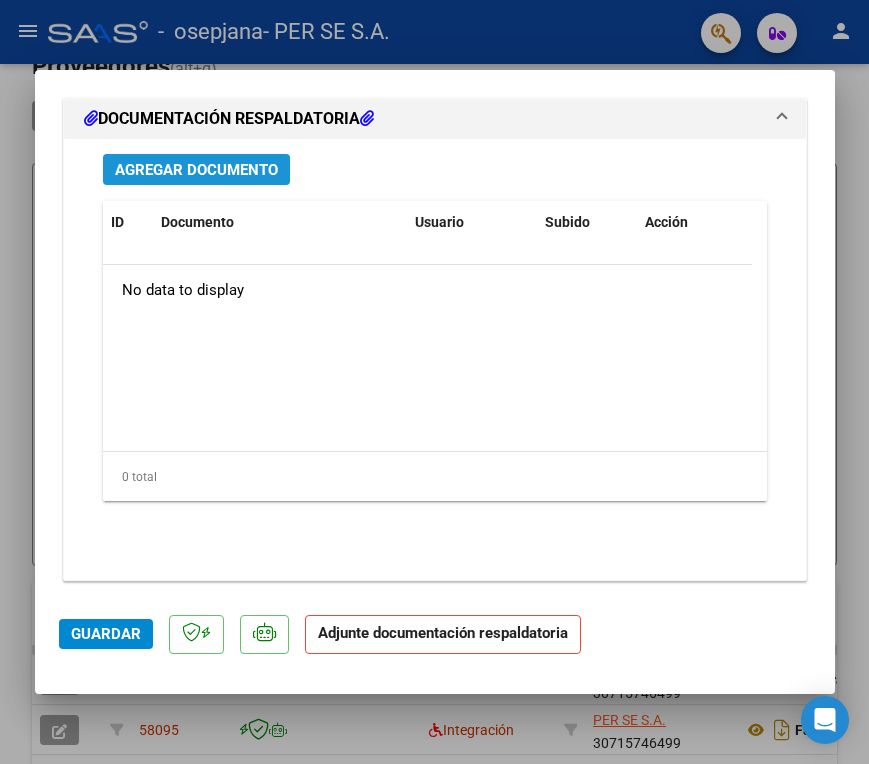 click on "Agregar Documento" at bounding box center [196, 170] 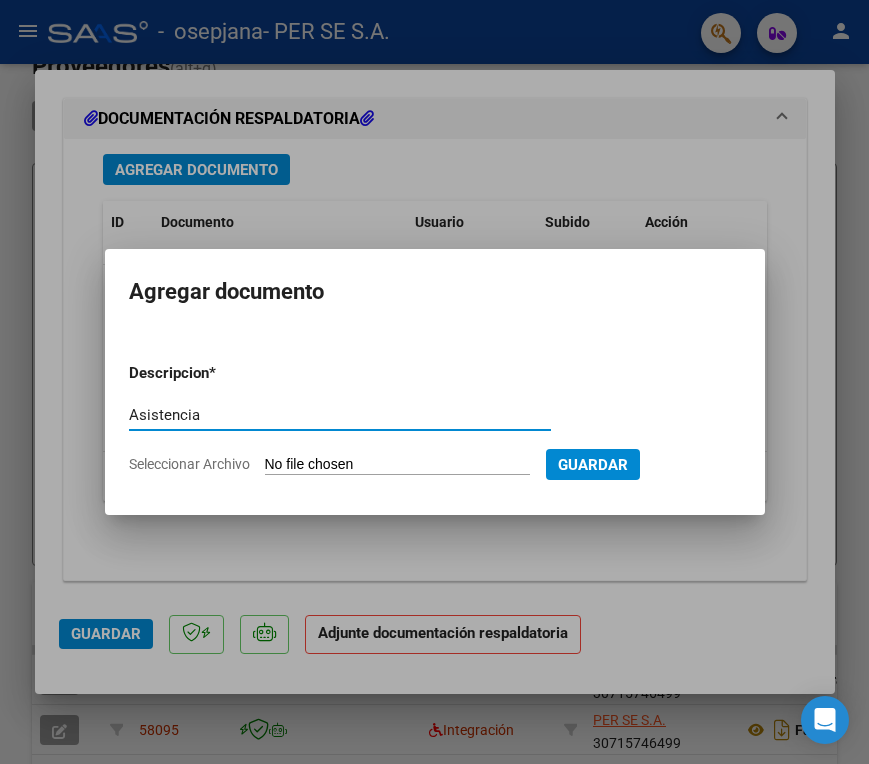 type on "Asistencia" 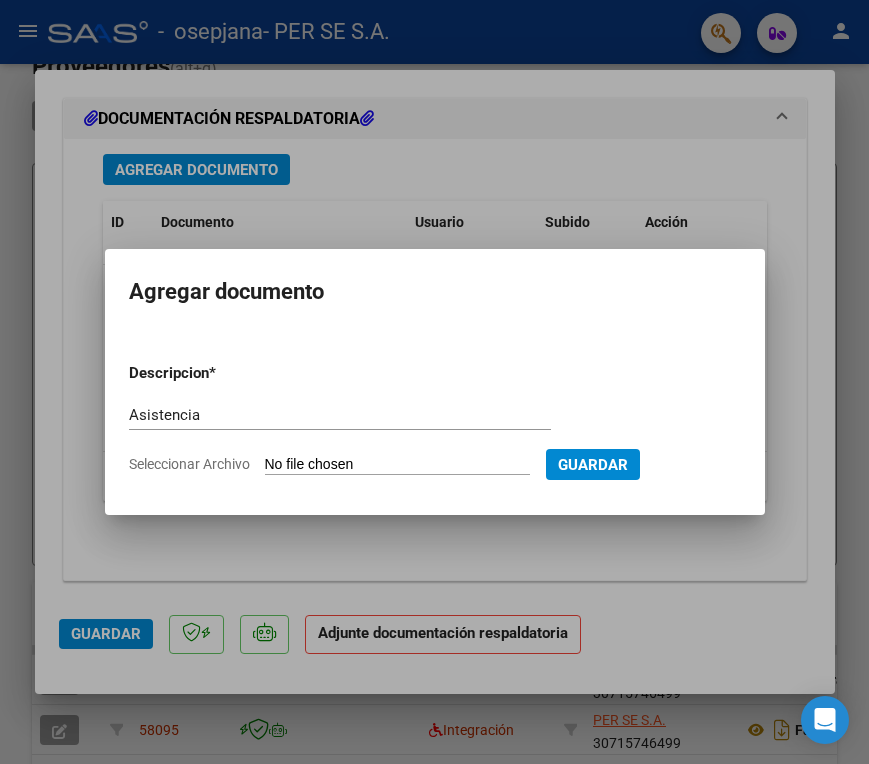click on "Seleccionar Archivo" at bounding box center (397, 465) 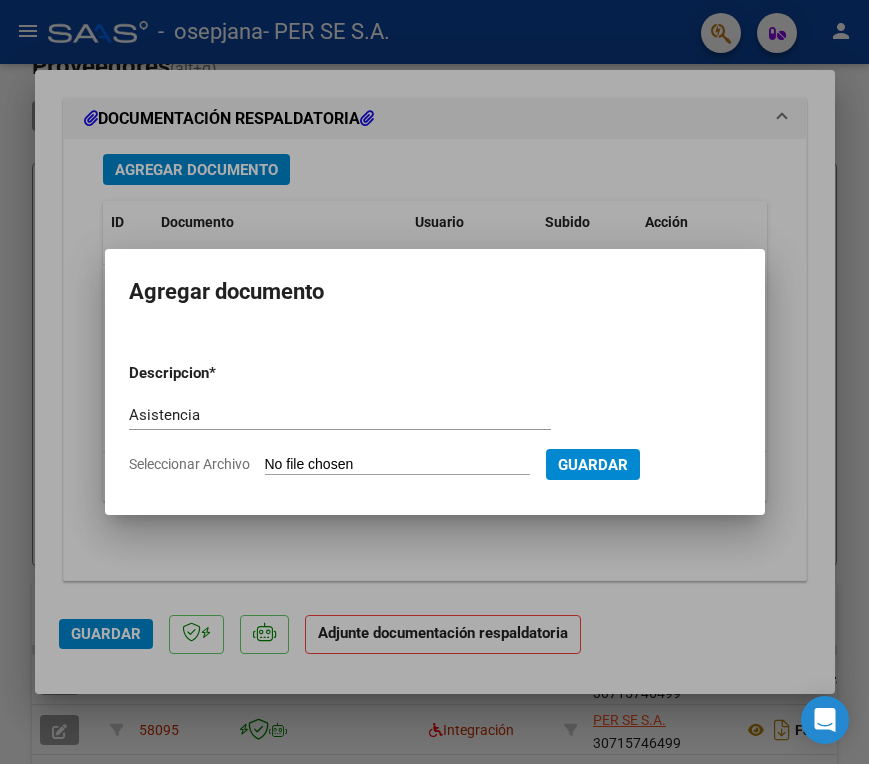 type on "C:\fakepath\[FIRST] [LAST] - Asistencia julio.pdf" 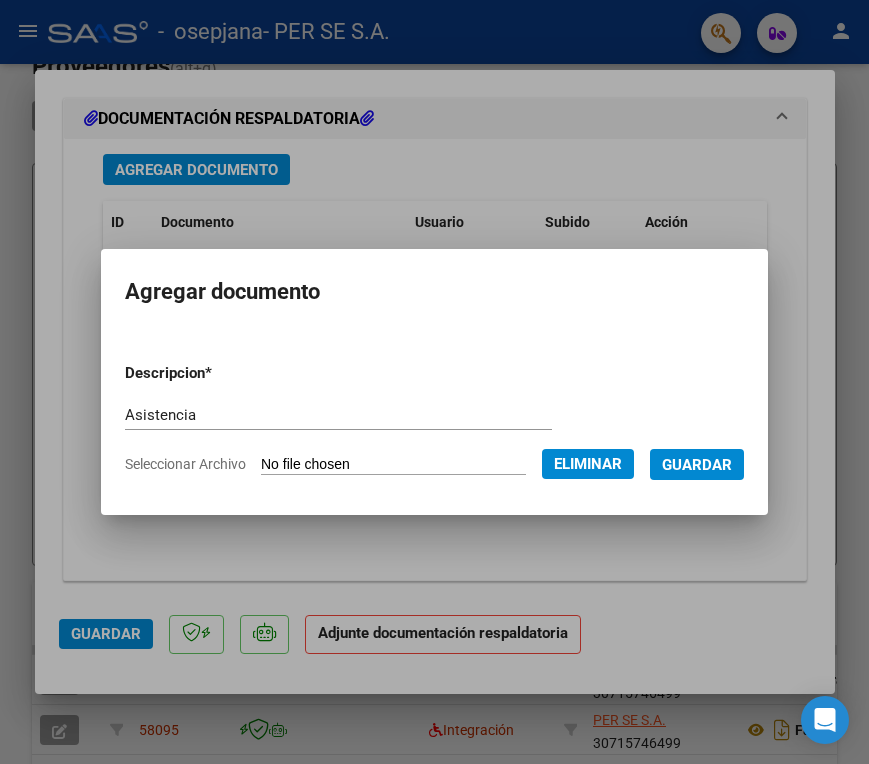 click on "Guardar" at bounding box center [697, 464] 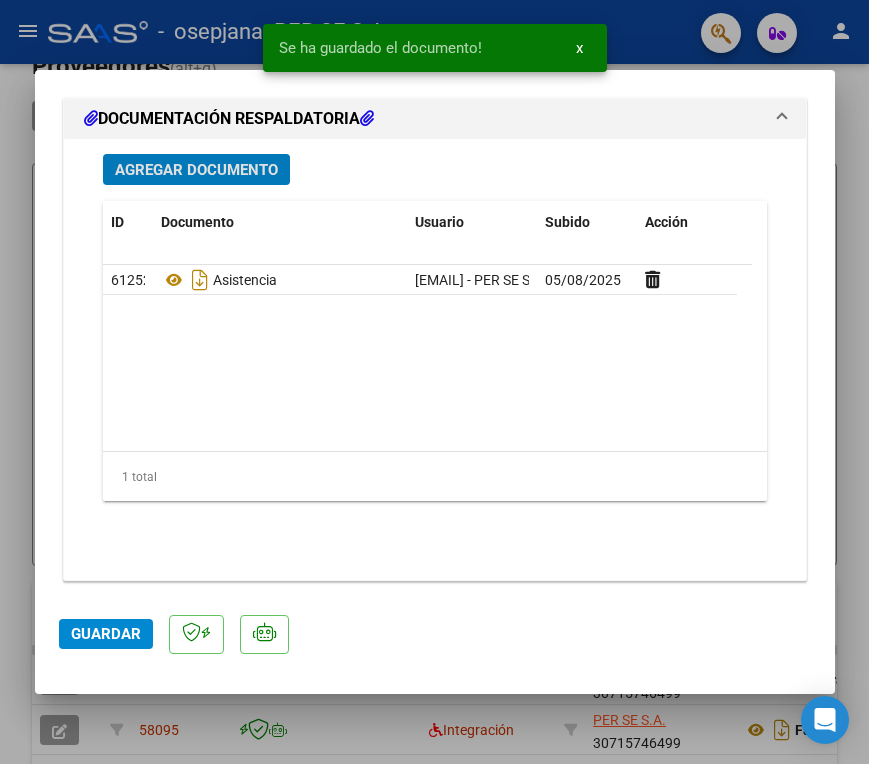 click on "Guardar" 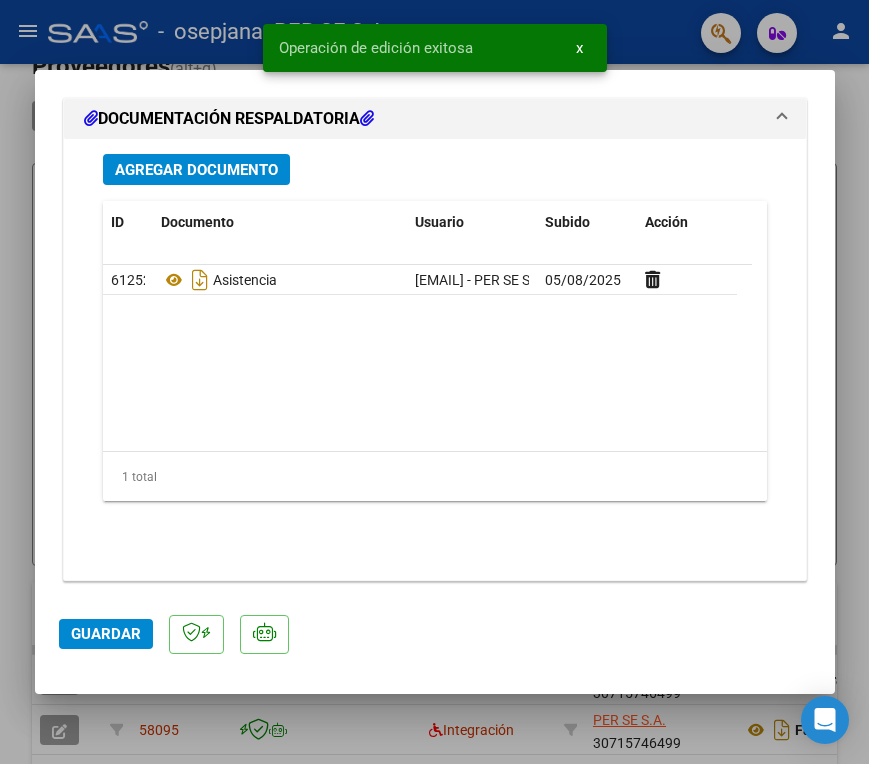 click on "Agregar Documento ID Documento Usuario Subido Acción 61252  Asistencia   [EMAIL] - PER SE S.A. -   05/08/2025   1 total   1" at bounding box center [435, 359] 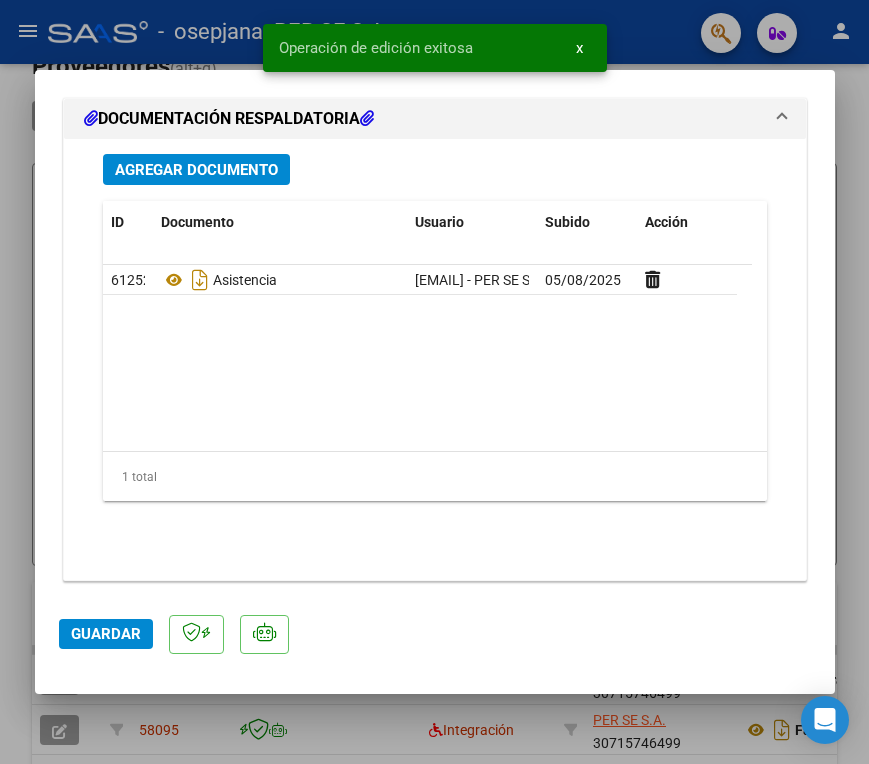 click at bounding box center [434, 382] 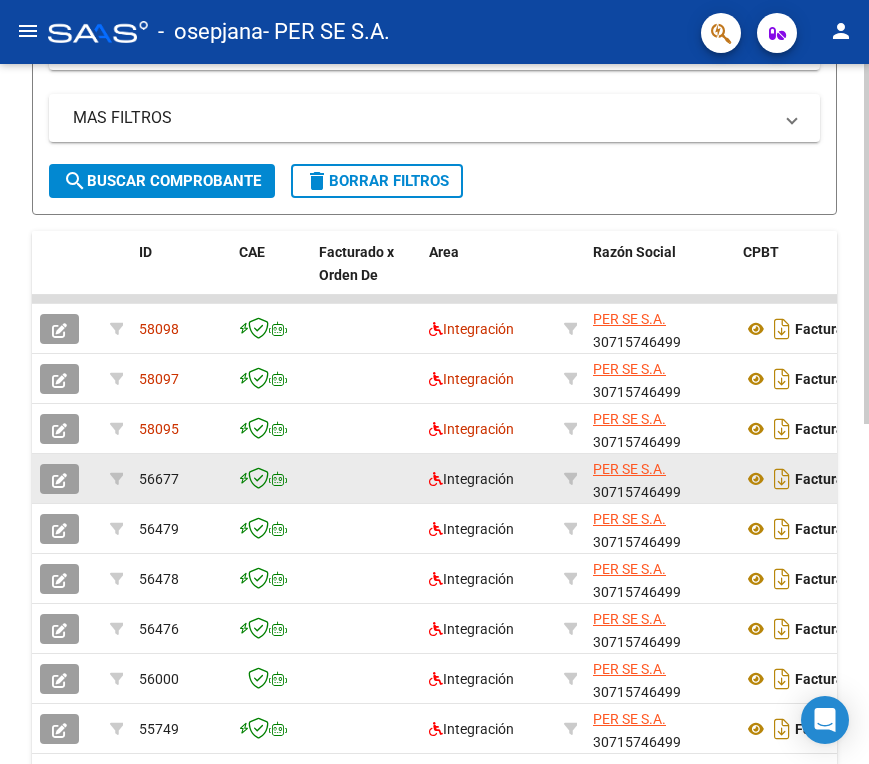 scroll, scrollTop: 500, scrollLeft: 0, axis: vertical 